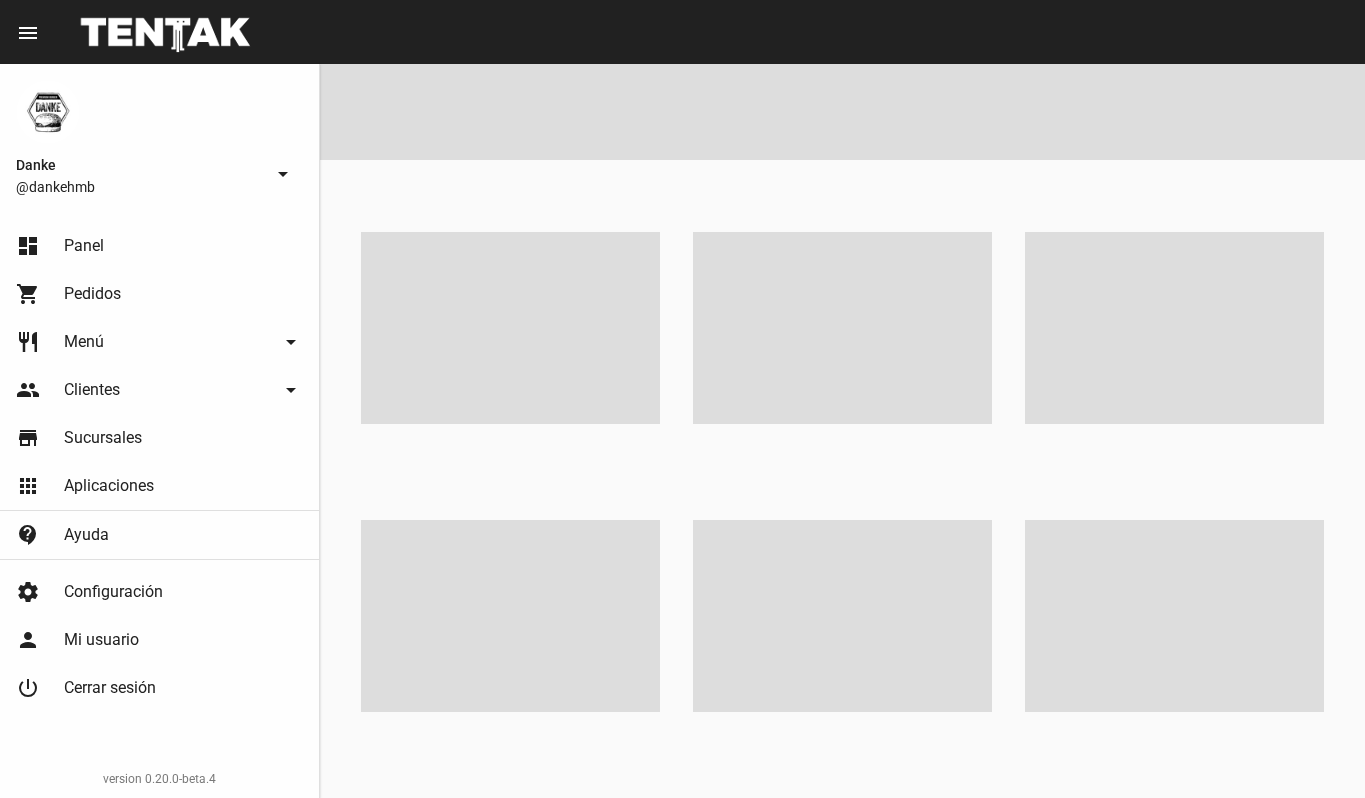 scroll, scrollTop: 0, scrollLeft: 0, axis: both 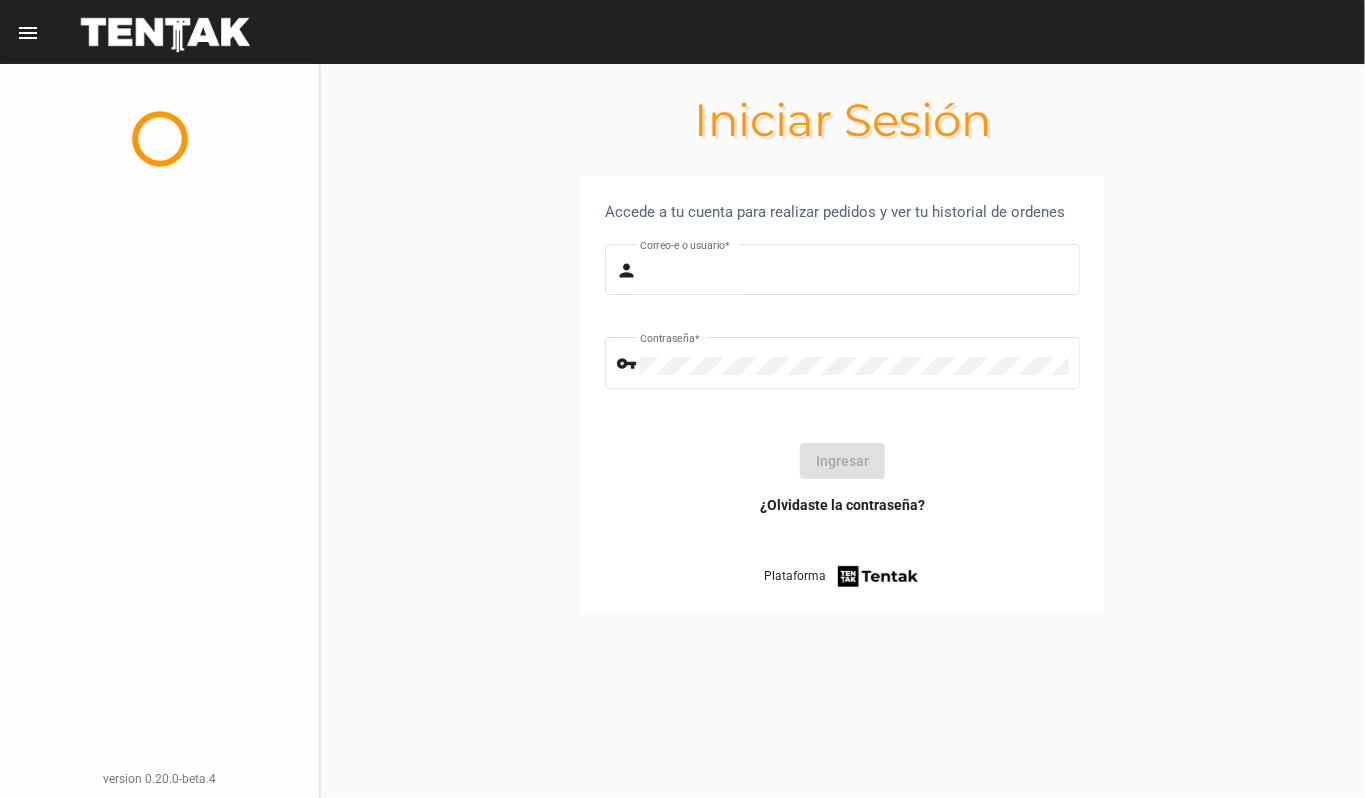 type on "DANKEHMB" 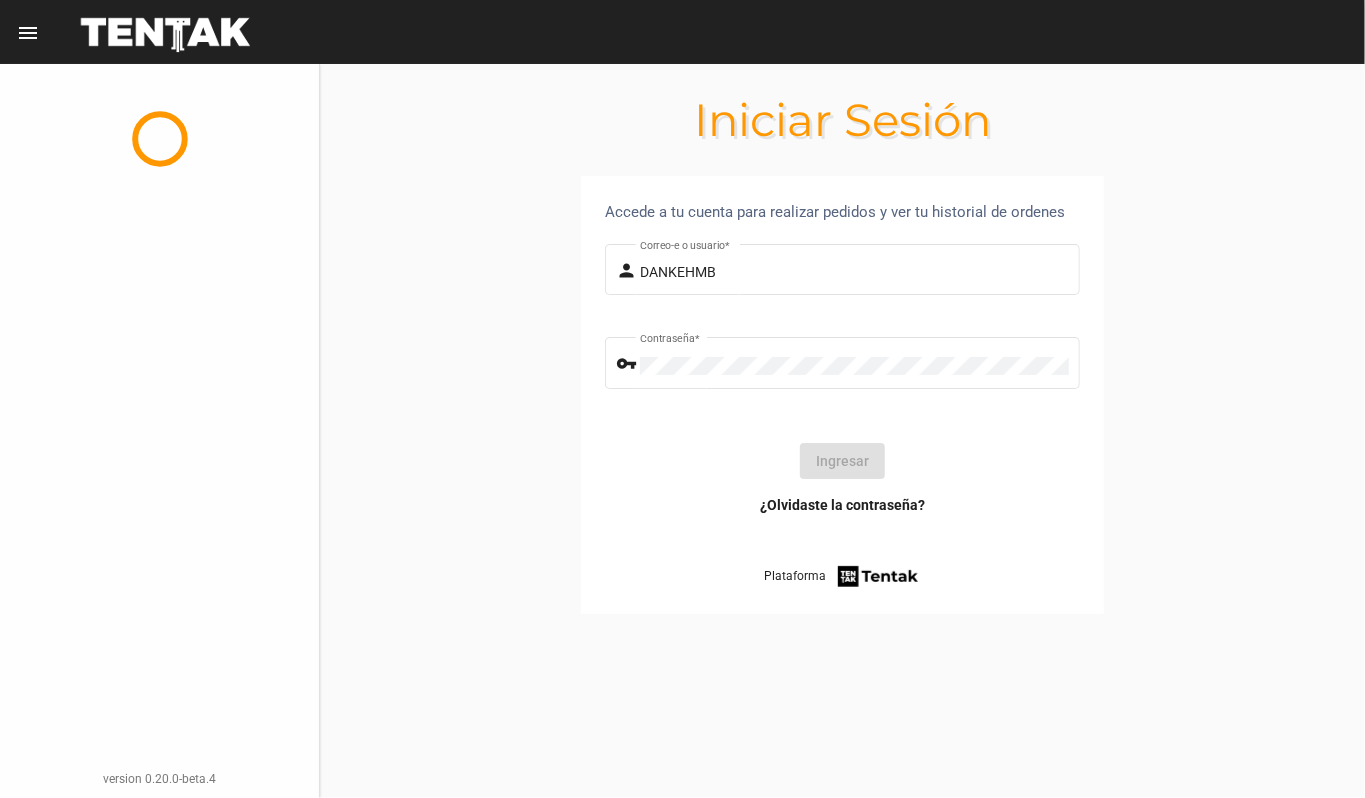 click on "Ingresar" 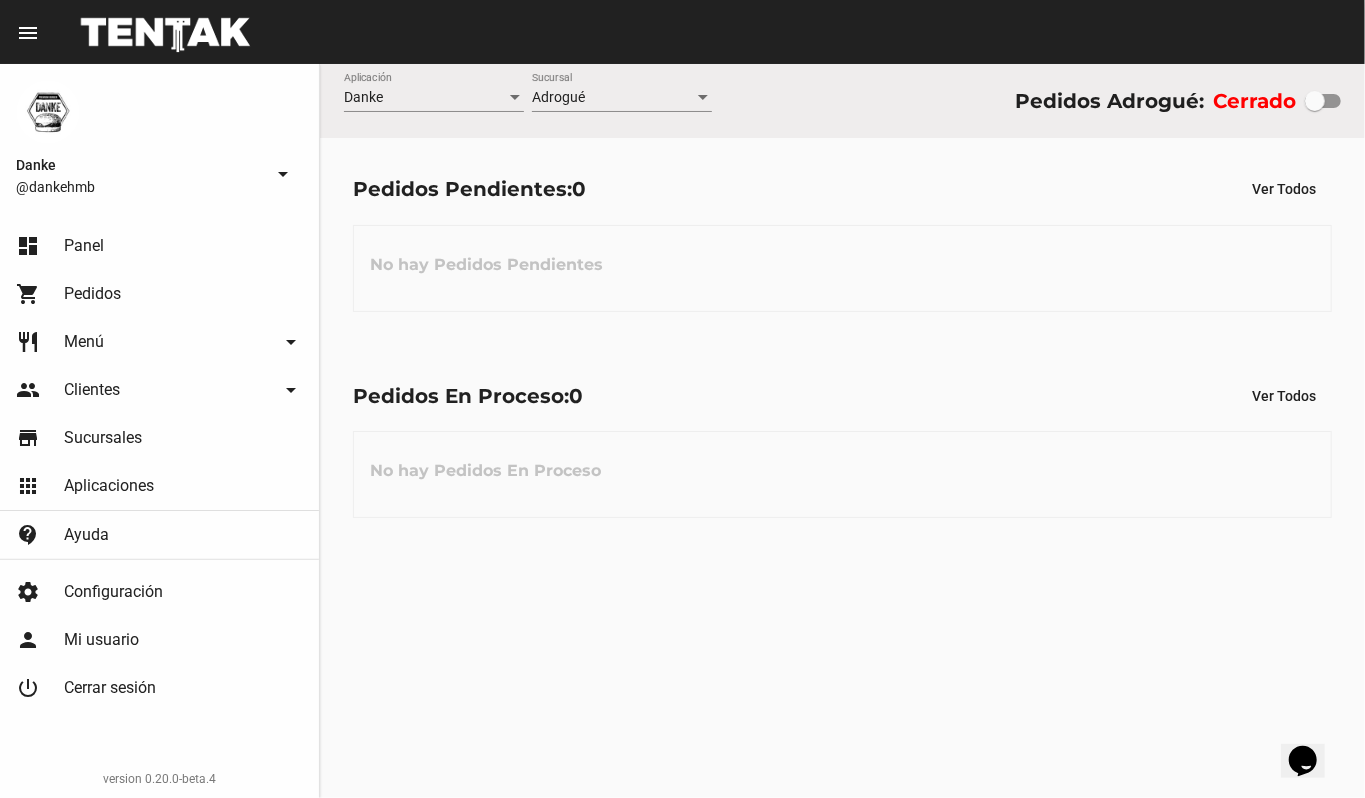 click at bounding box center (1323, 101) 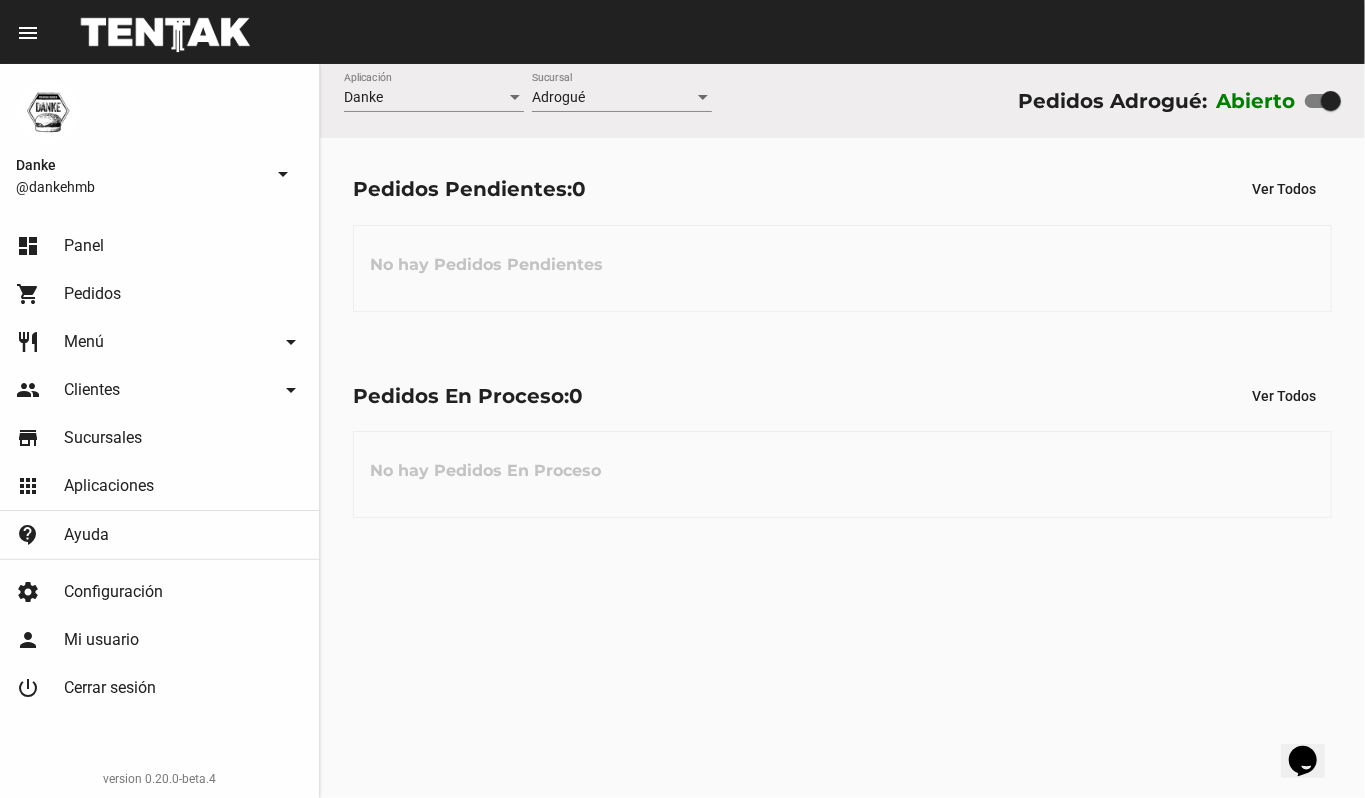 click on "restaurant Menú arrow_drop_down" 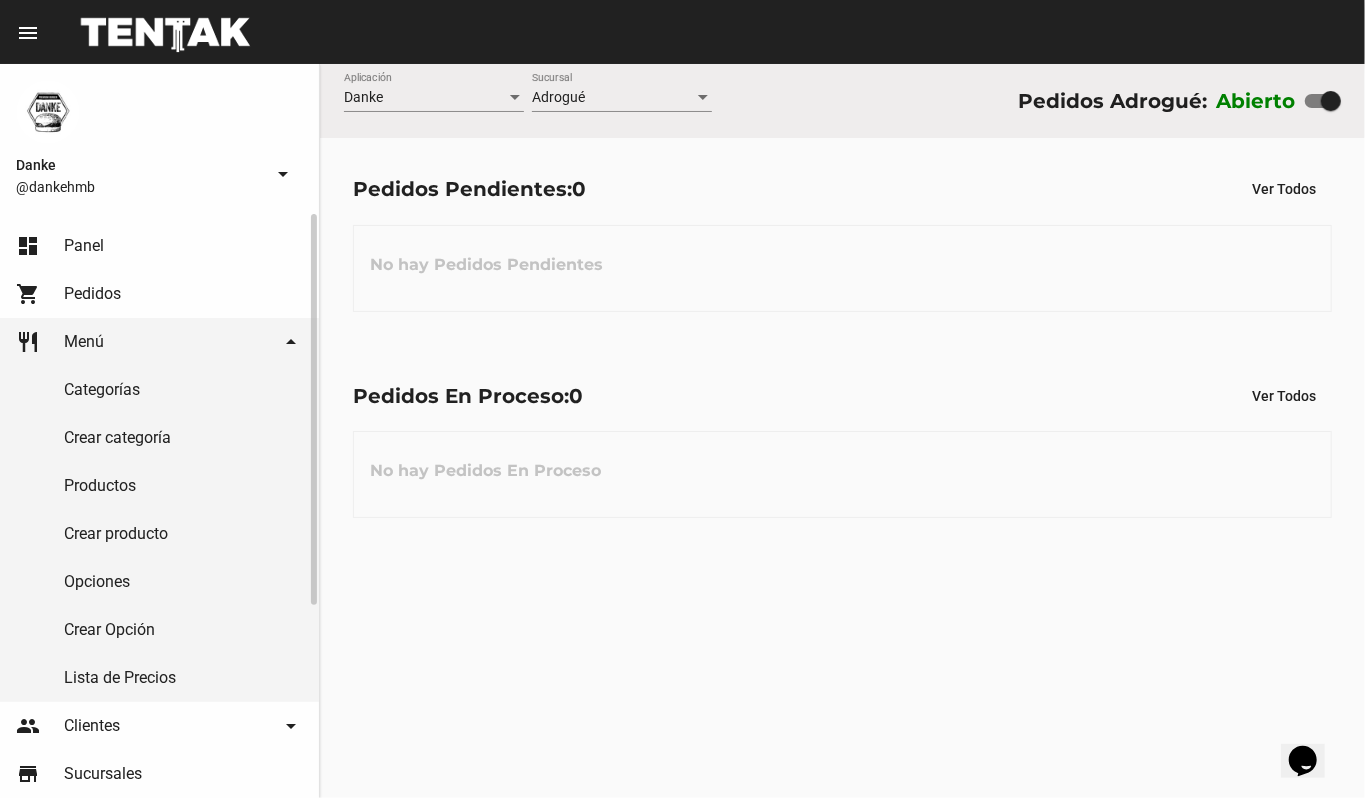 click on "Productos" 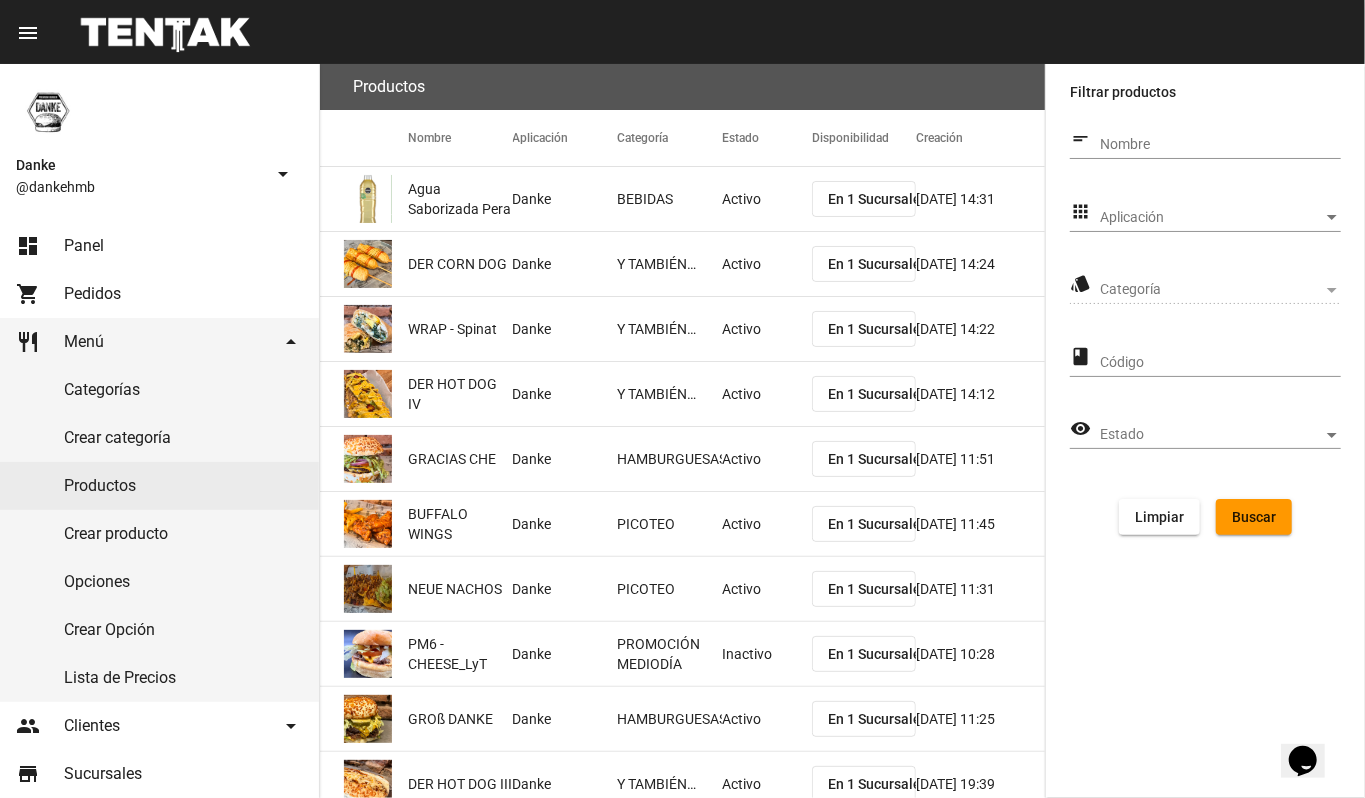 click on "Aplicación Aplicación" 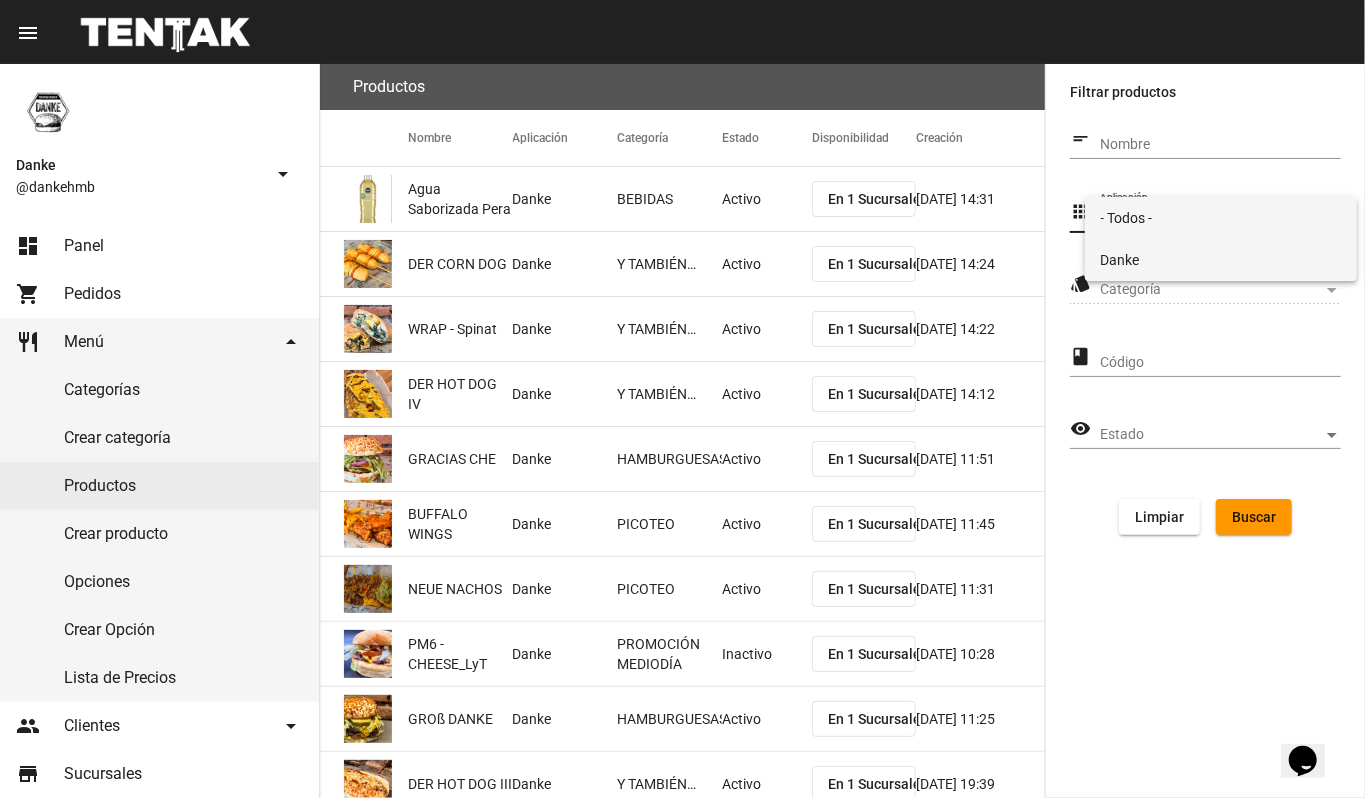 click on "Danke" at bounding box center [1221, 260] 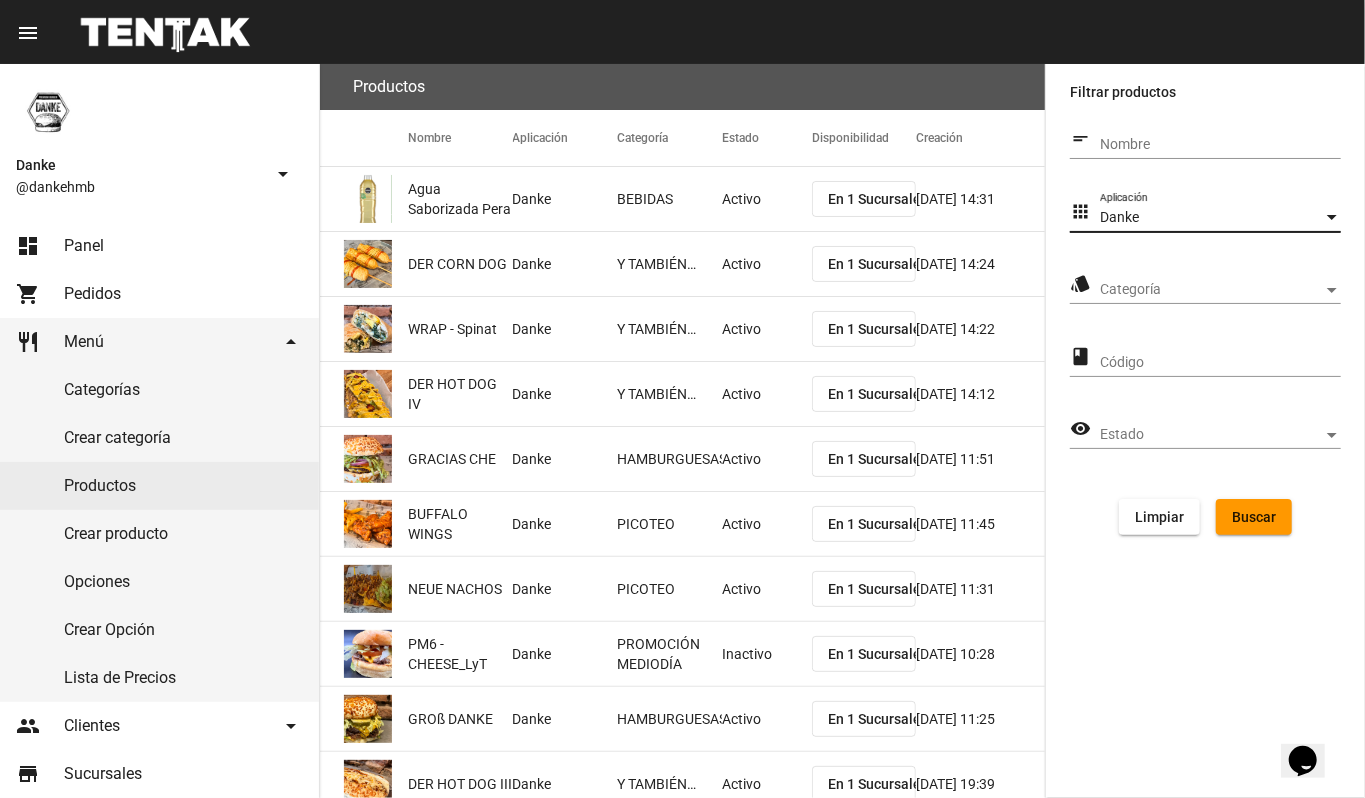 click on "Categoría" at bounding box center (1211, 290) 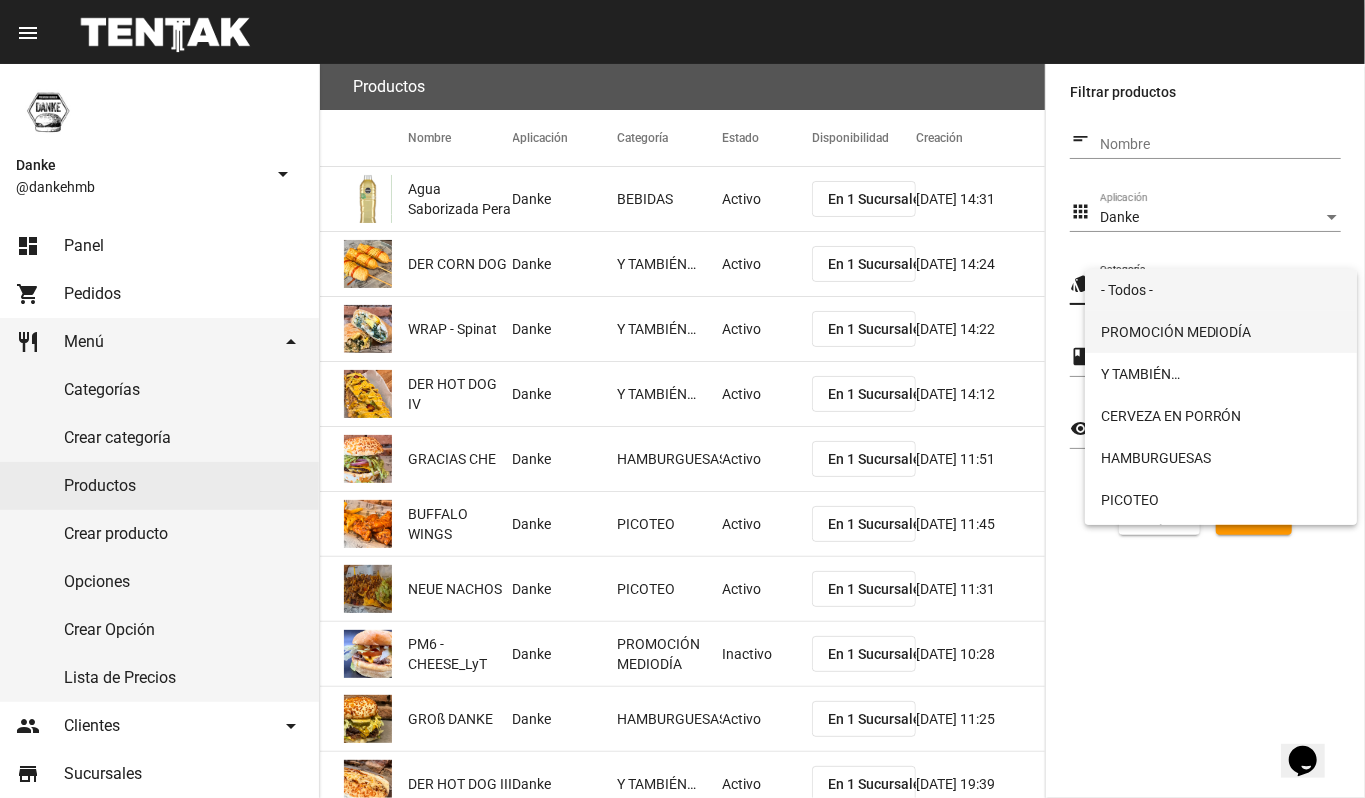click on "PROMOCIÓN MEDIODÍA" at bounding box center [1221, 332] 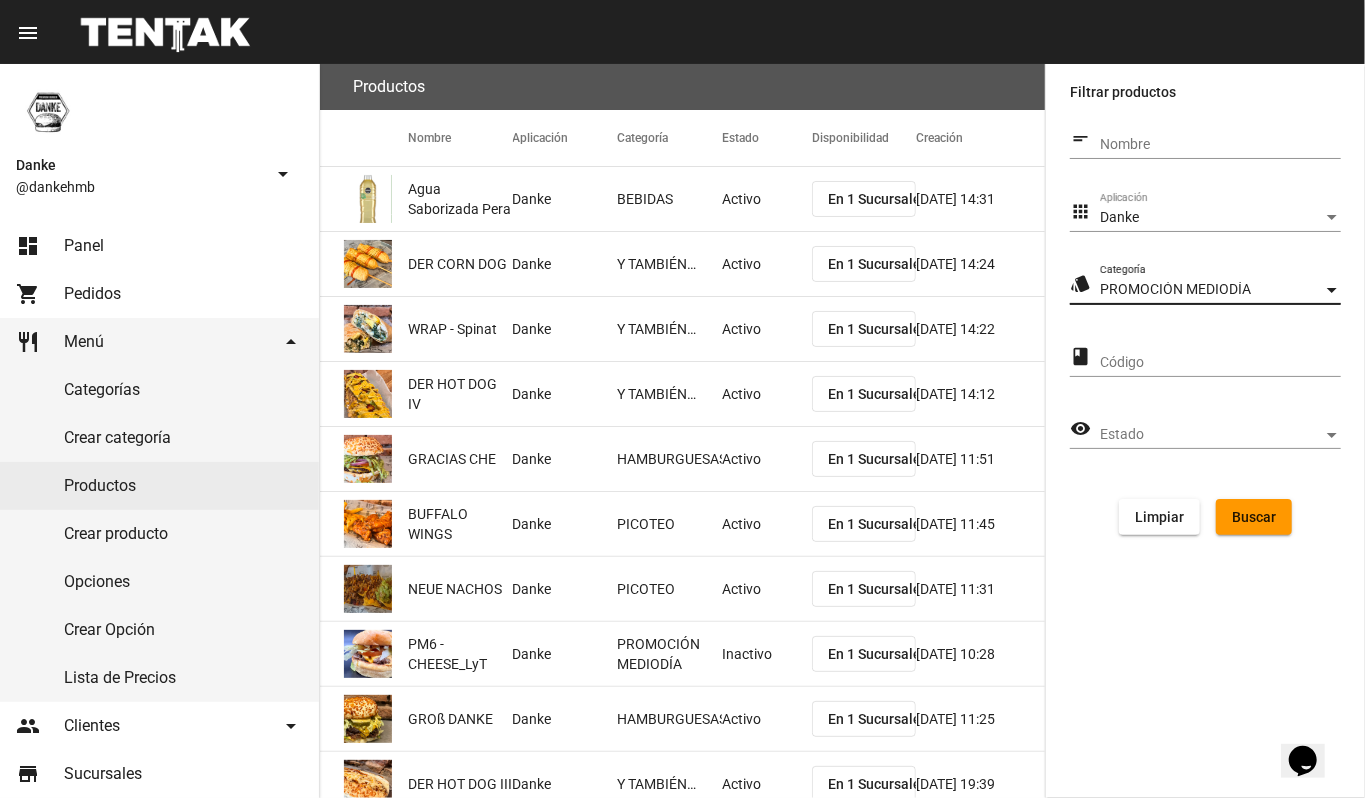 click on "Buscar" 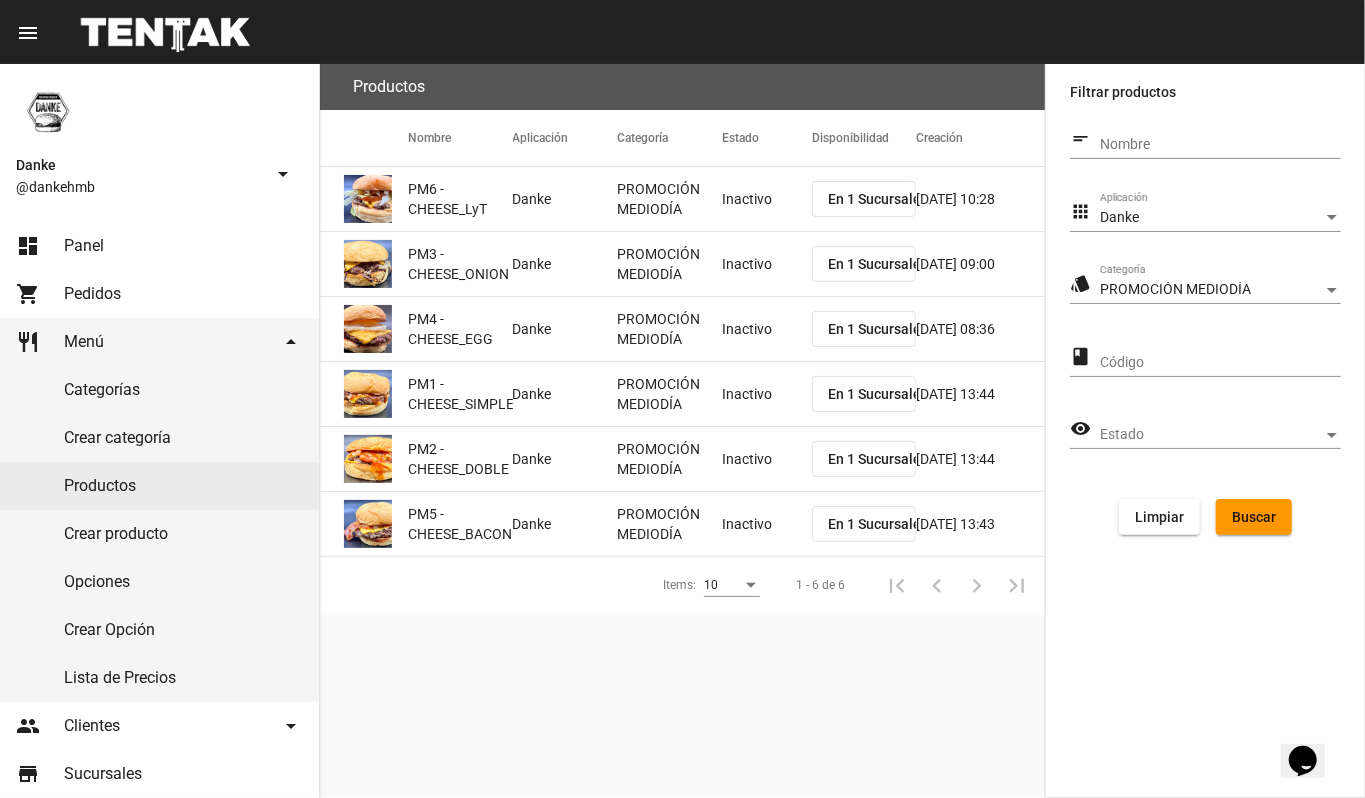 click on "Inactivo" 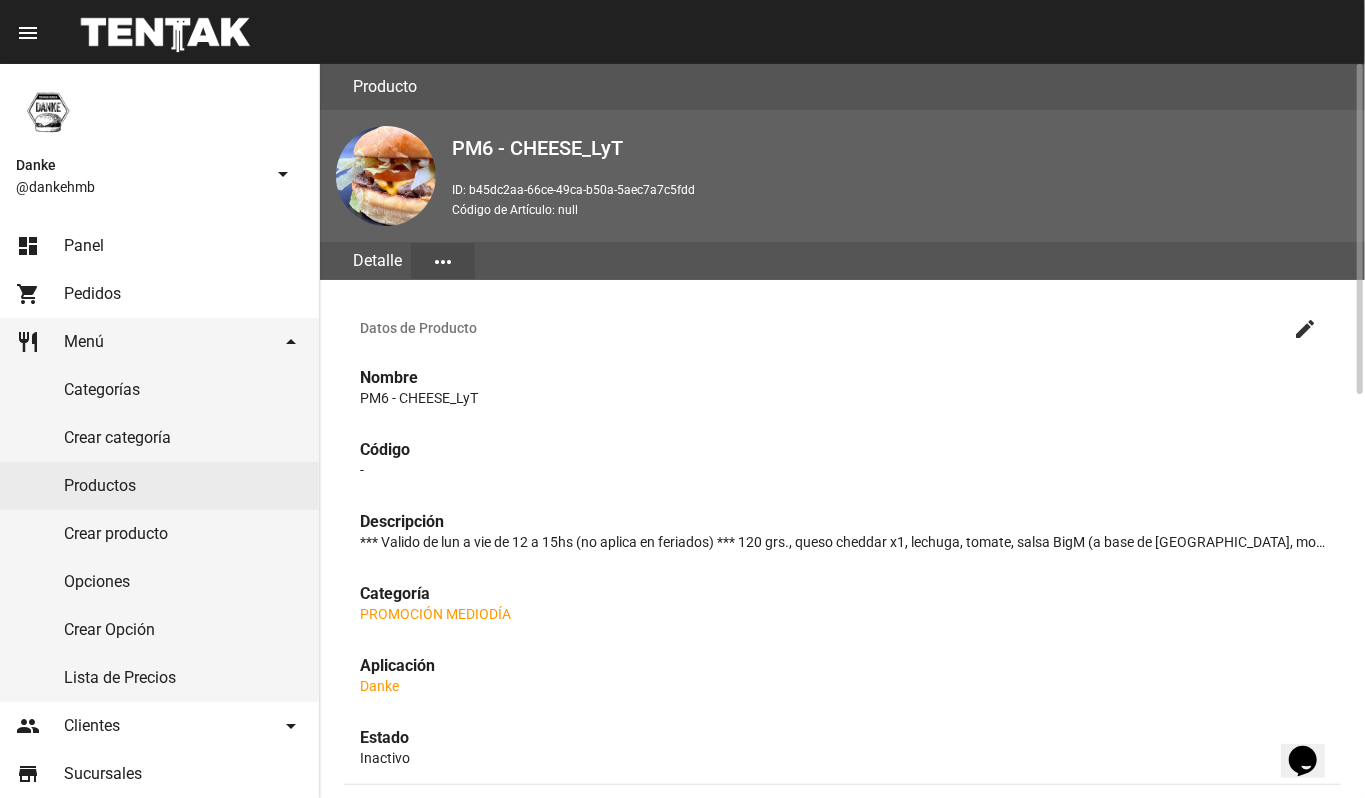 click on "create" 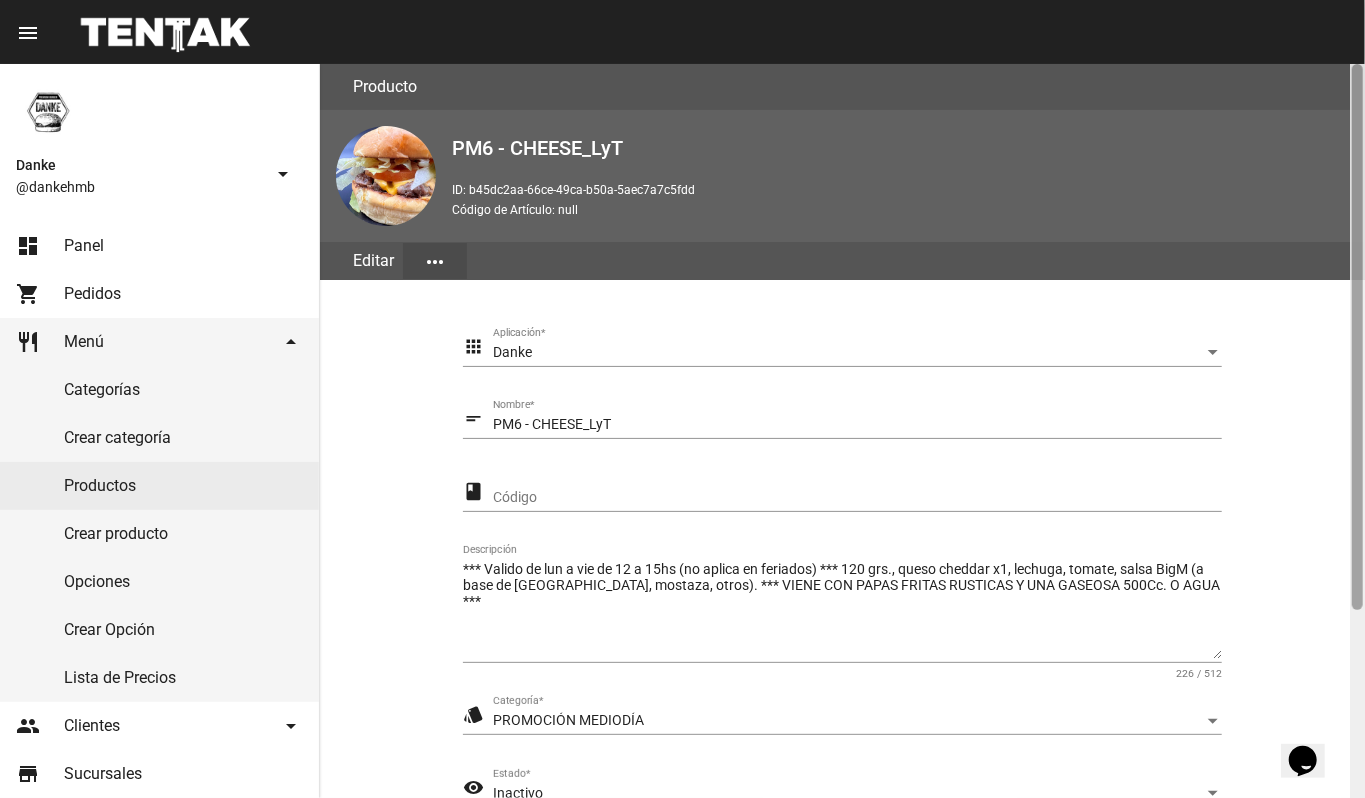 click 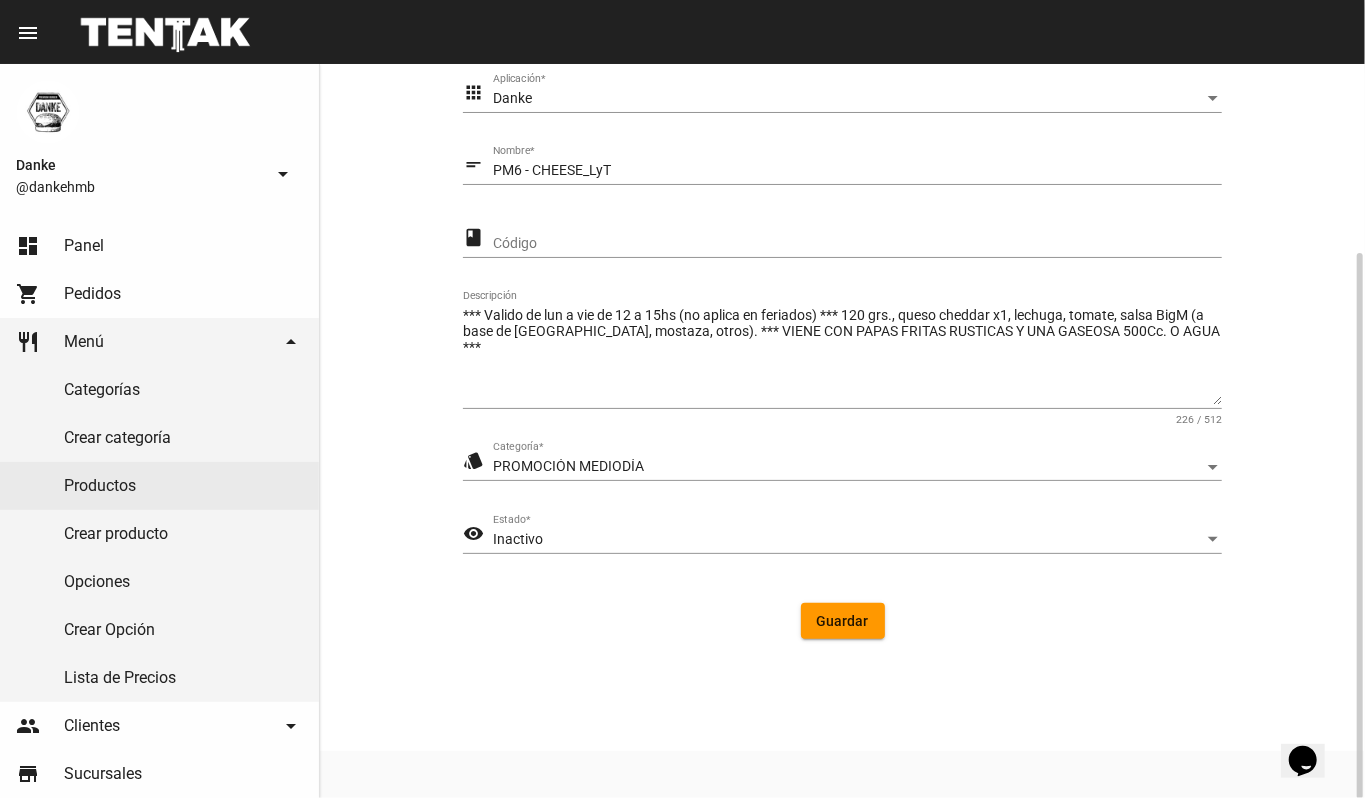 click on "Inactivo" at bounding box center (848, 540) 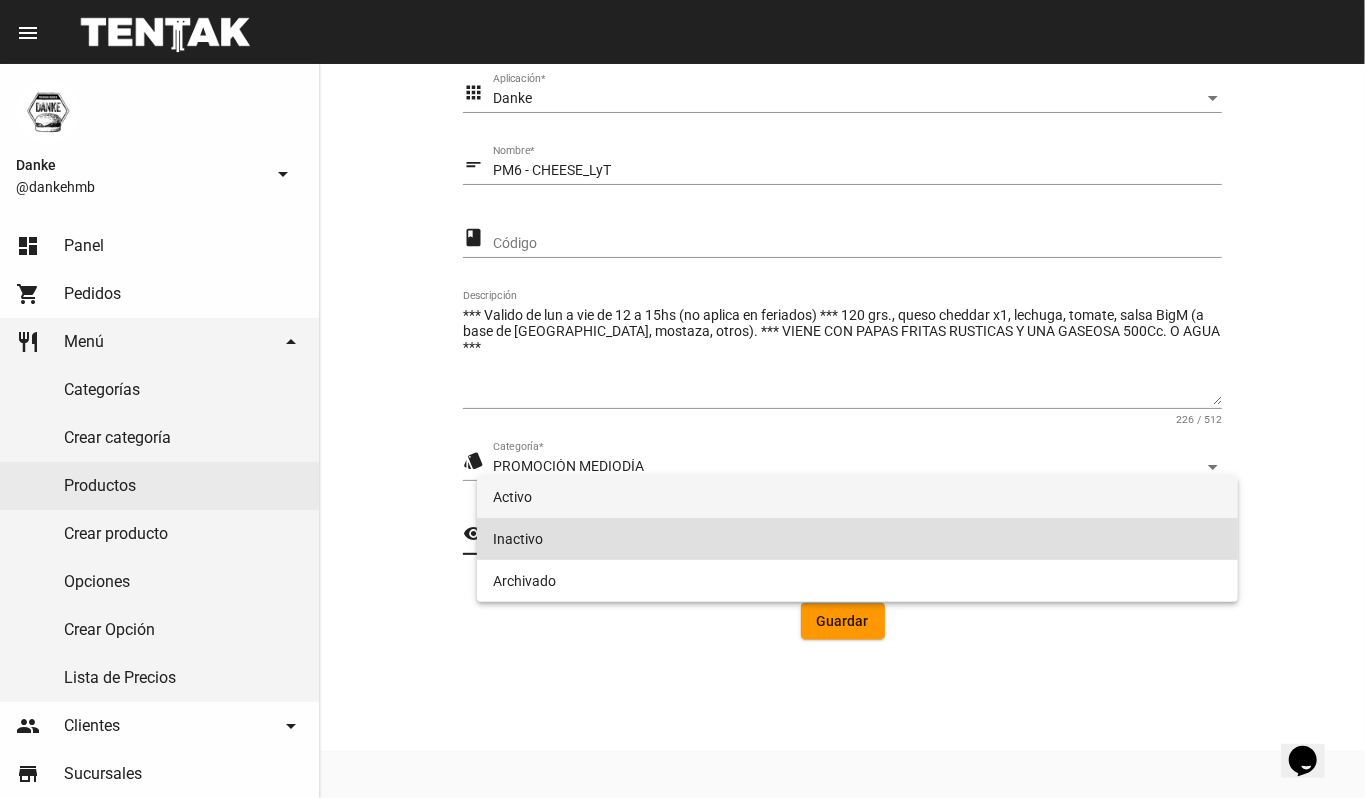 click on "Activo" at bounding box center (858, 497) 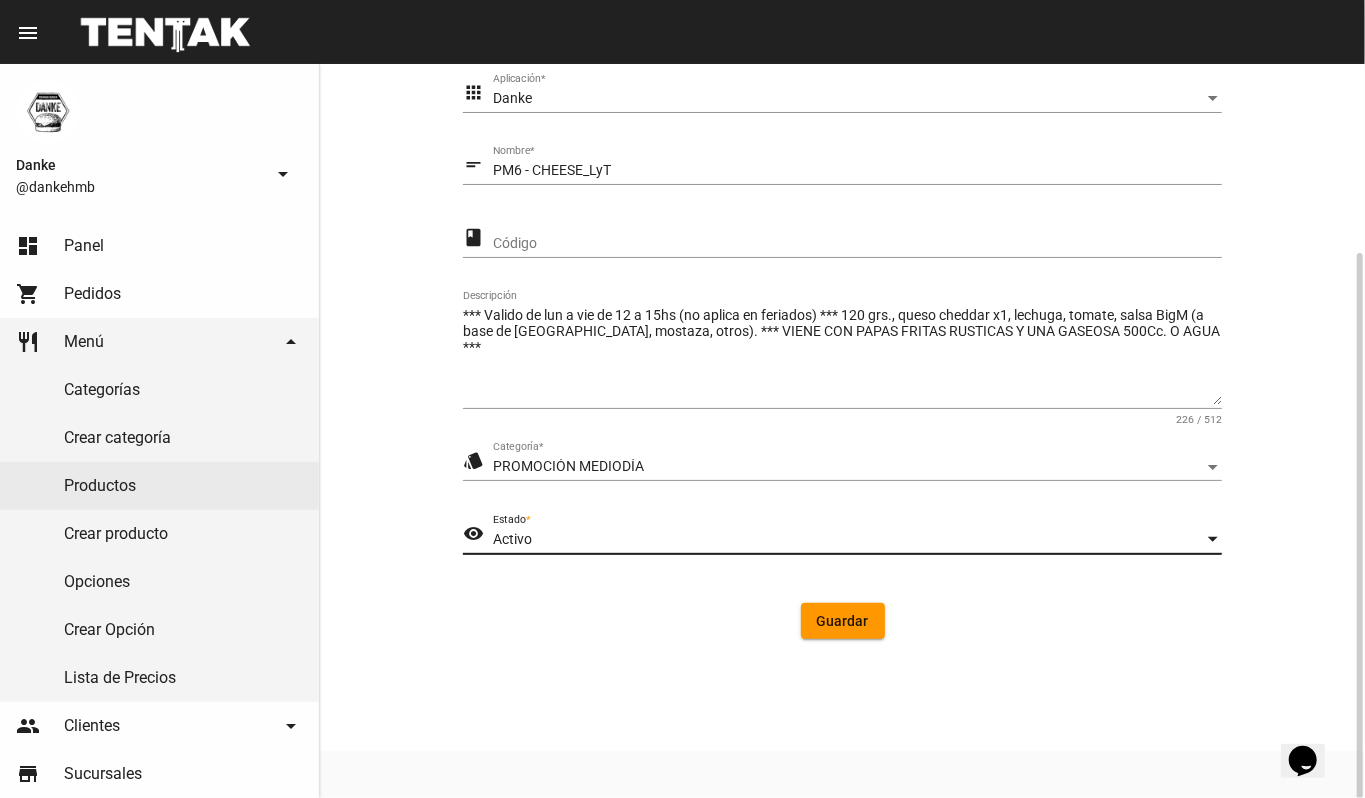 click on "Guardar" 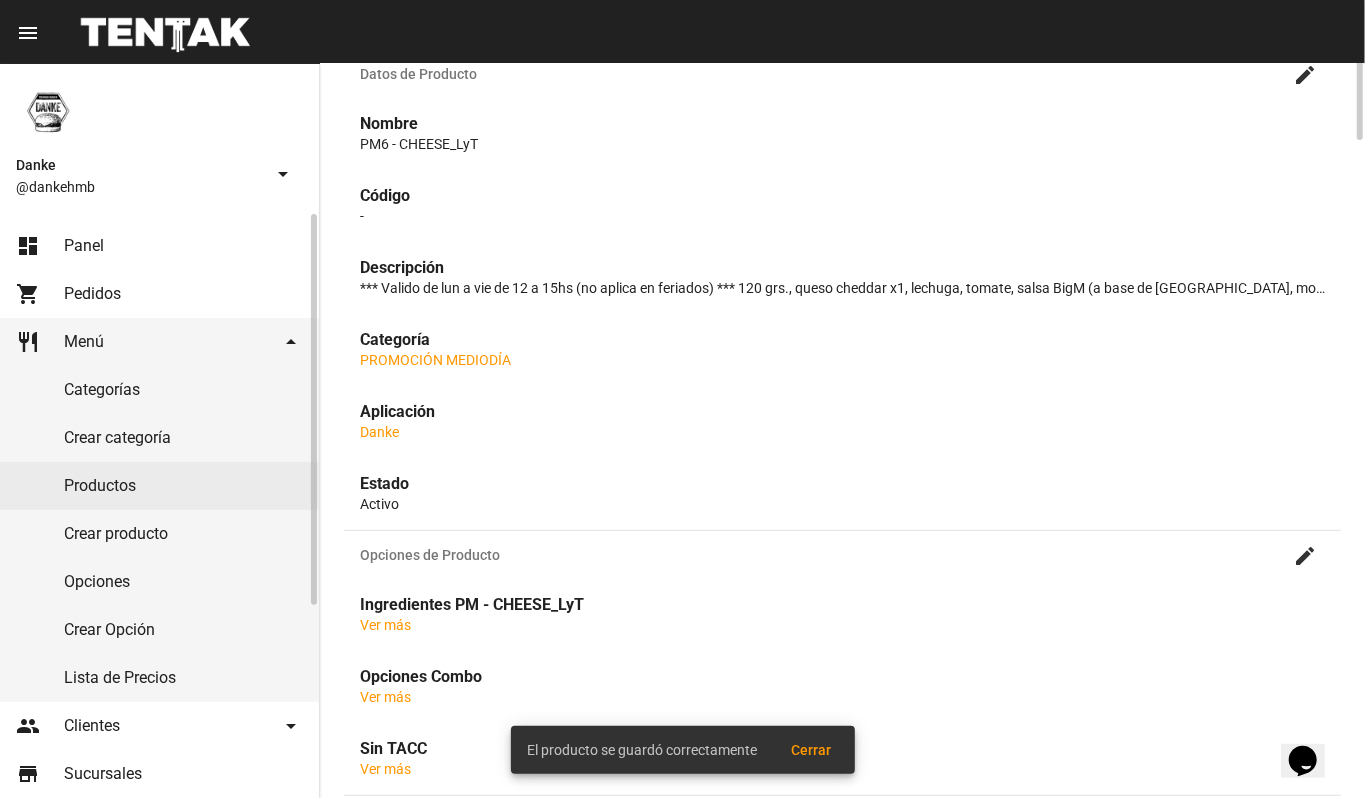 scroll, scrollTop: 0, scrollLeft: 0, axis: both 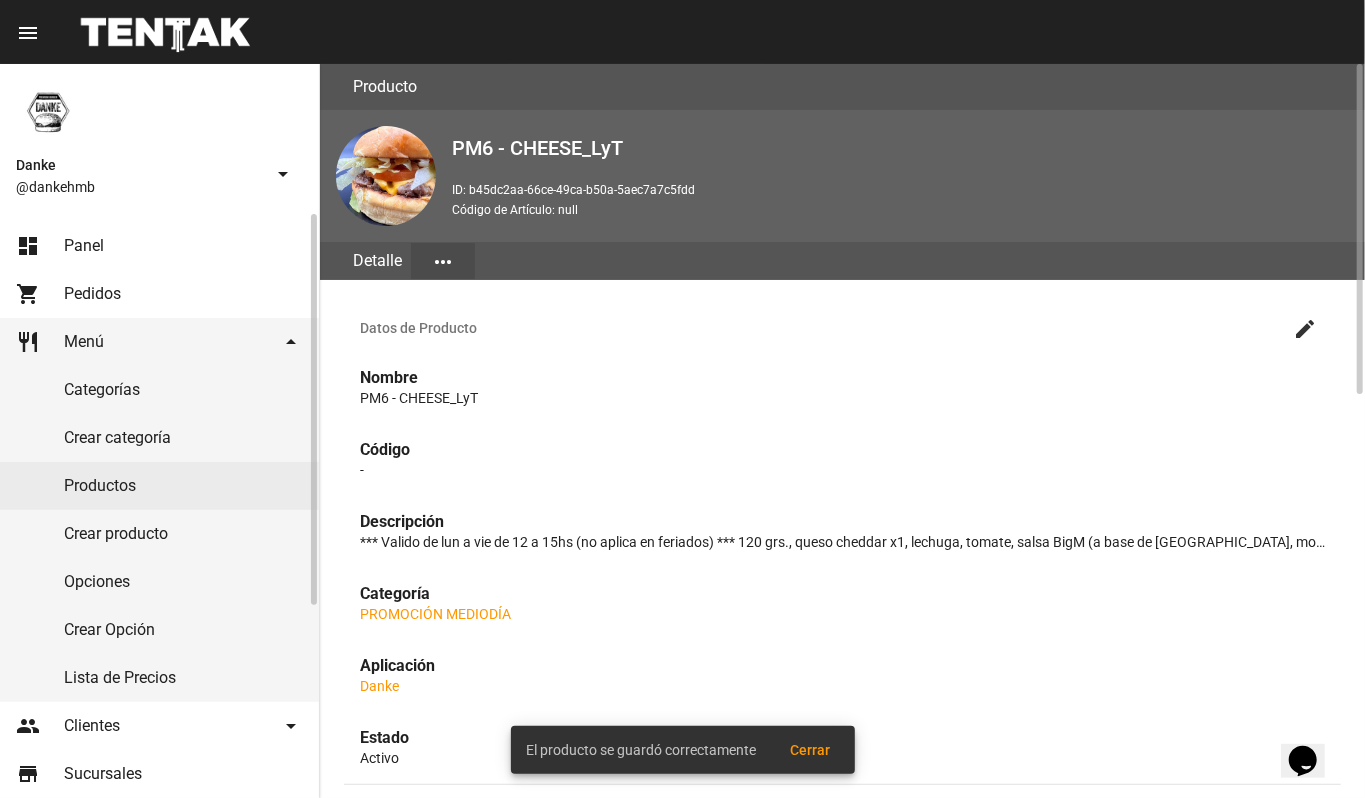click on "Productos" 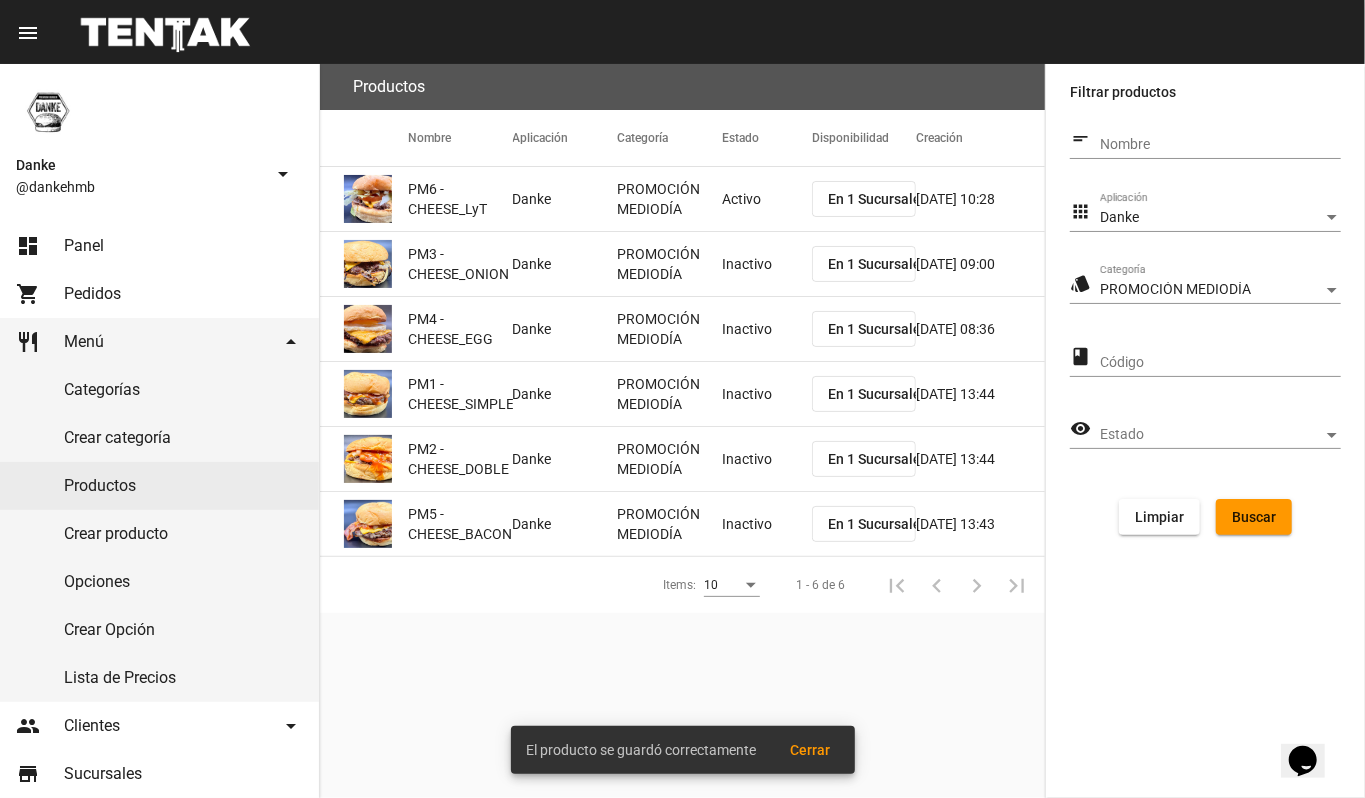 click on "Inactivo" 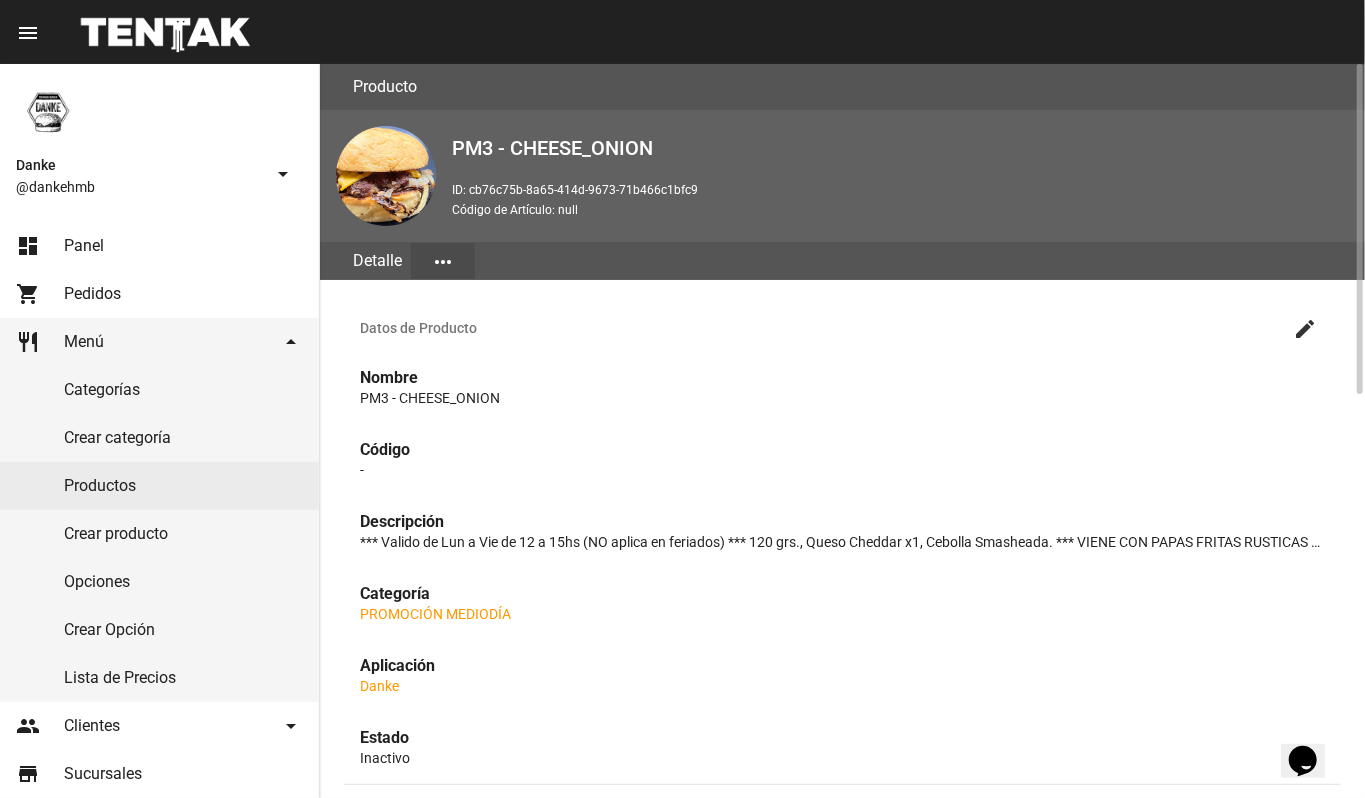click on "create" 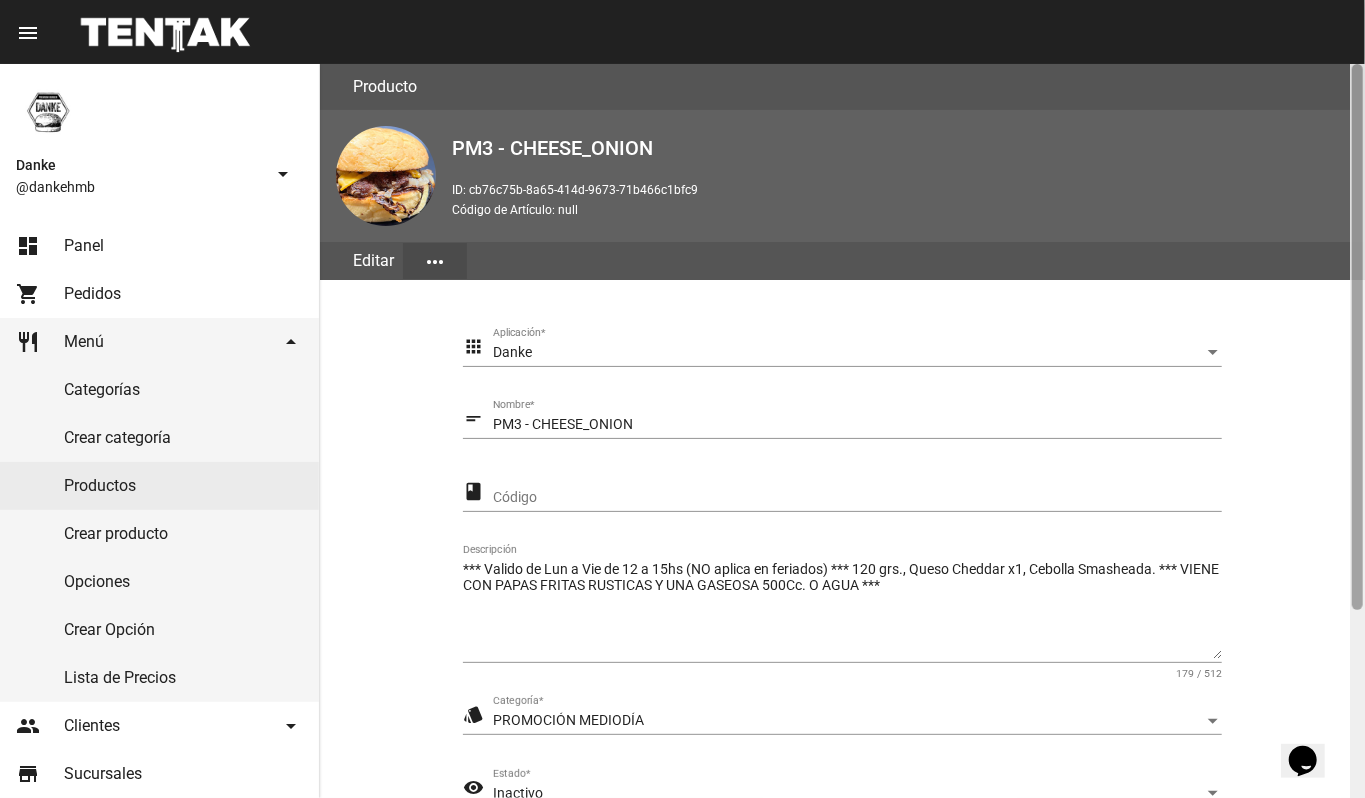 click 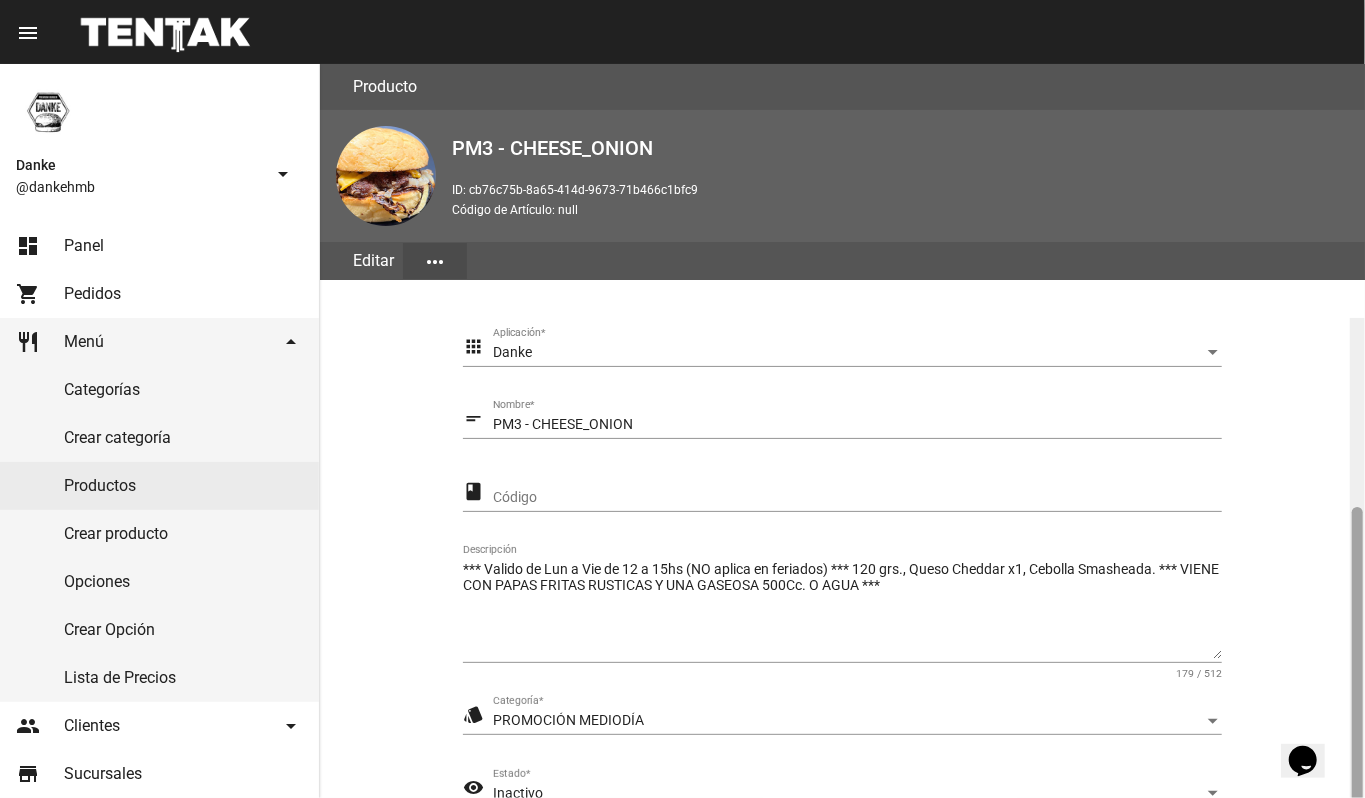 scroll, scrollTop: 254, scrollLeft: 0, axis: vertical 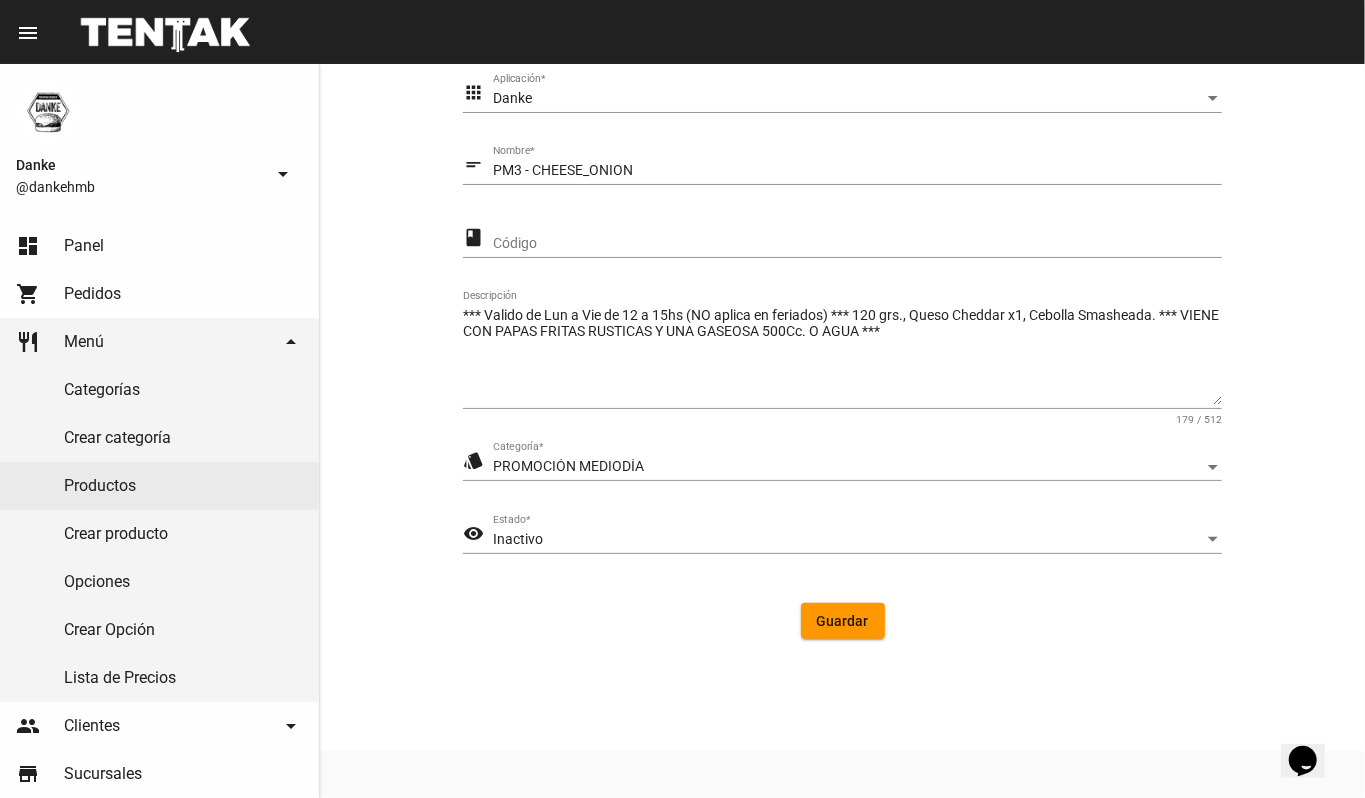click on "Inactivo Estado  *" 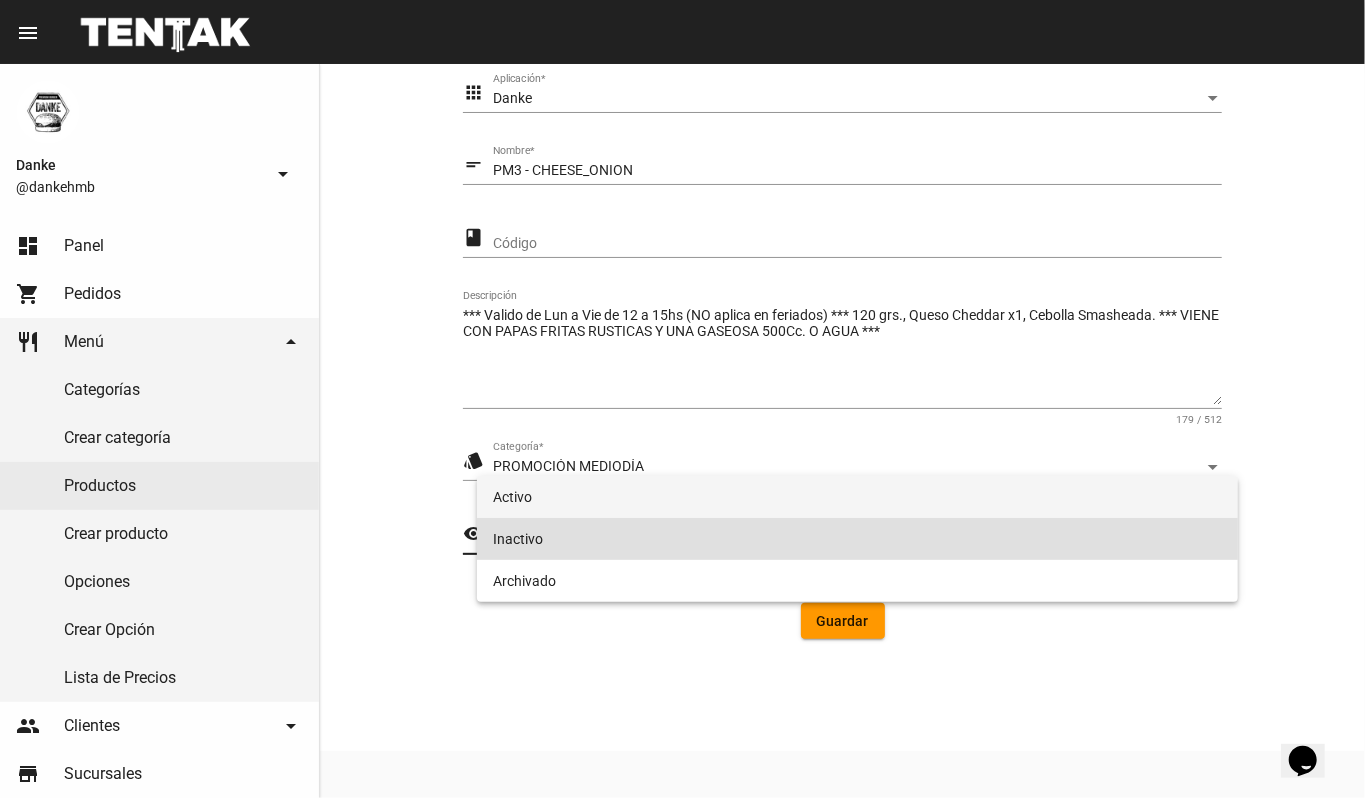 click on "Activo" at bounding box center [858, 497] 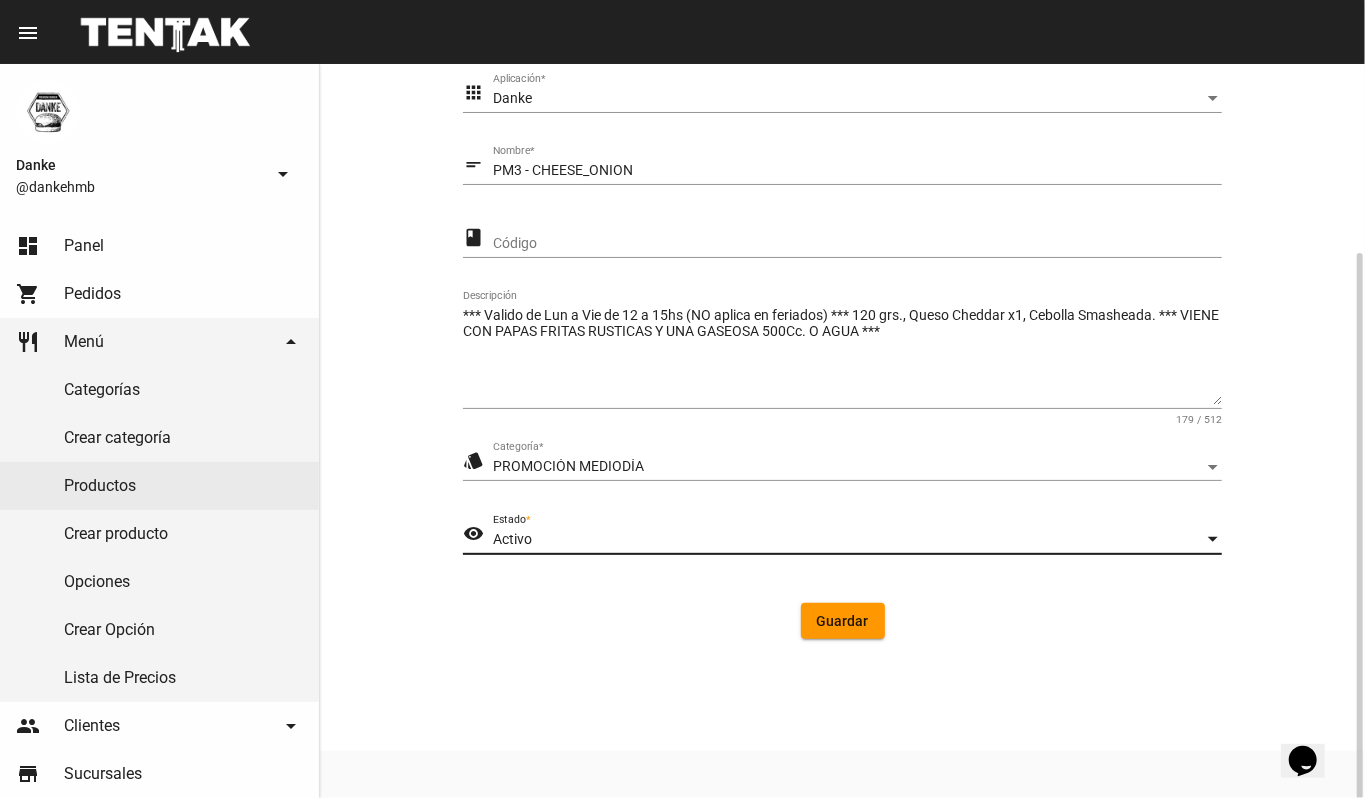 click on "Guardar" 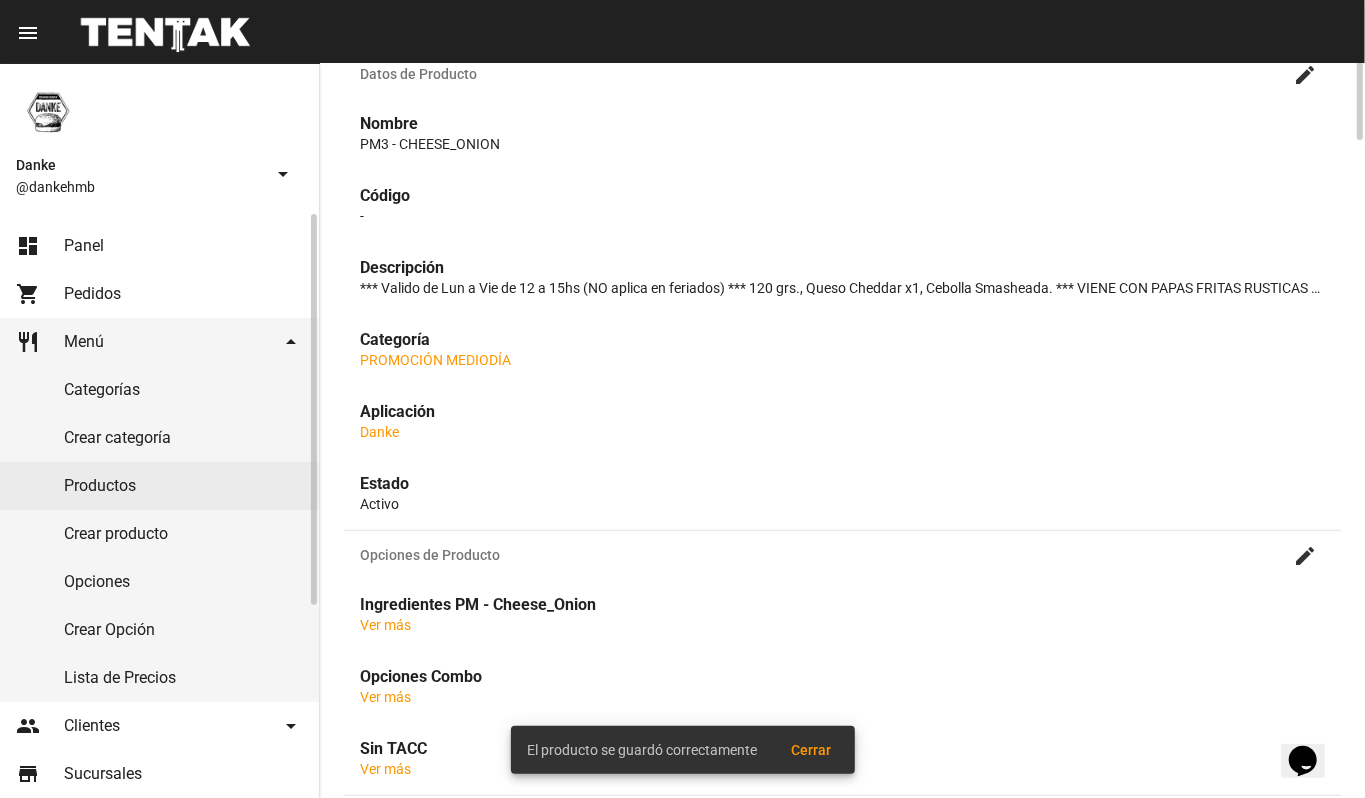 scroll, scrollTop: 0, scrollLeft: 0, axis: both 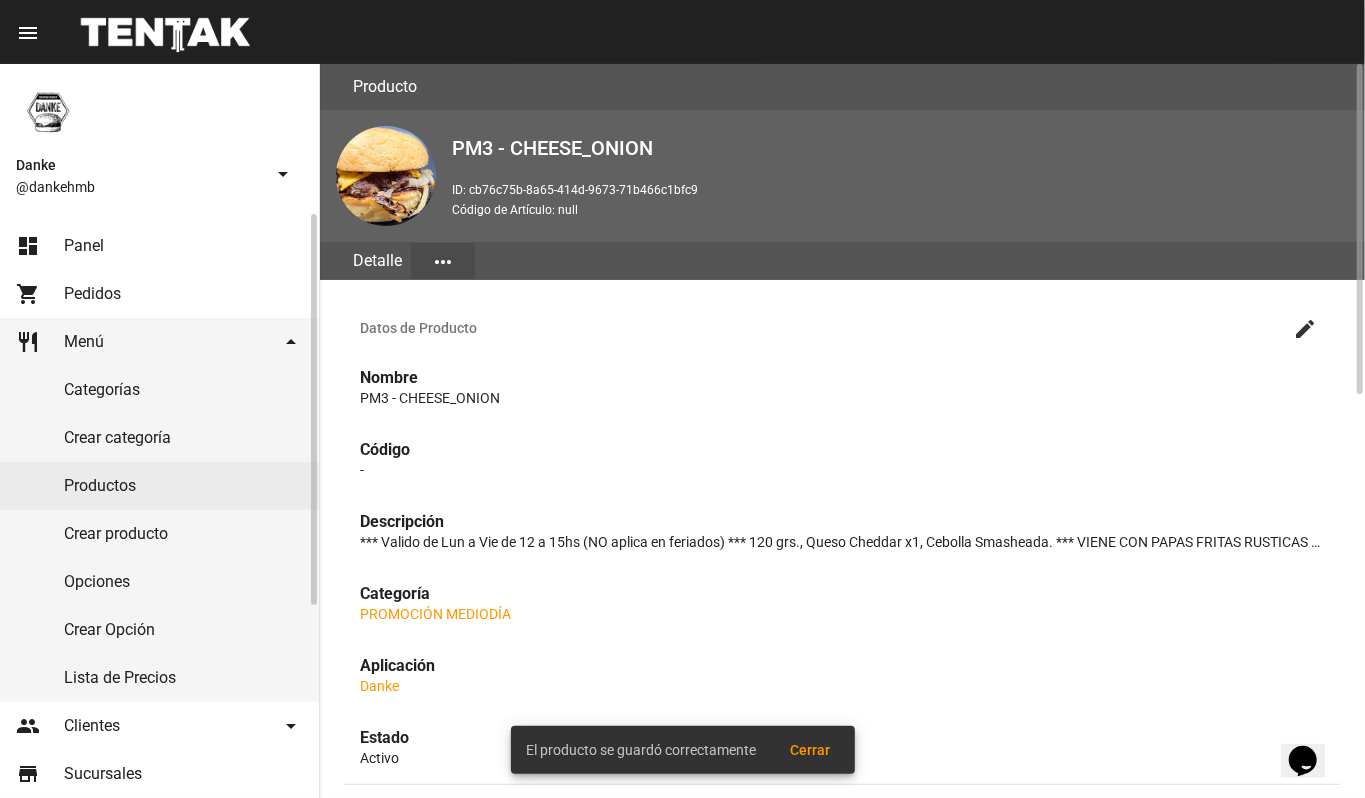 click on "Productos" 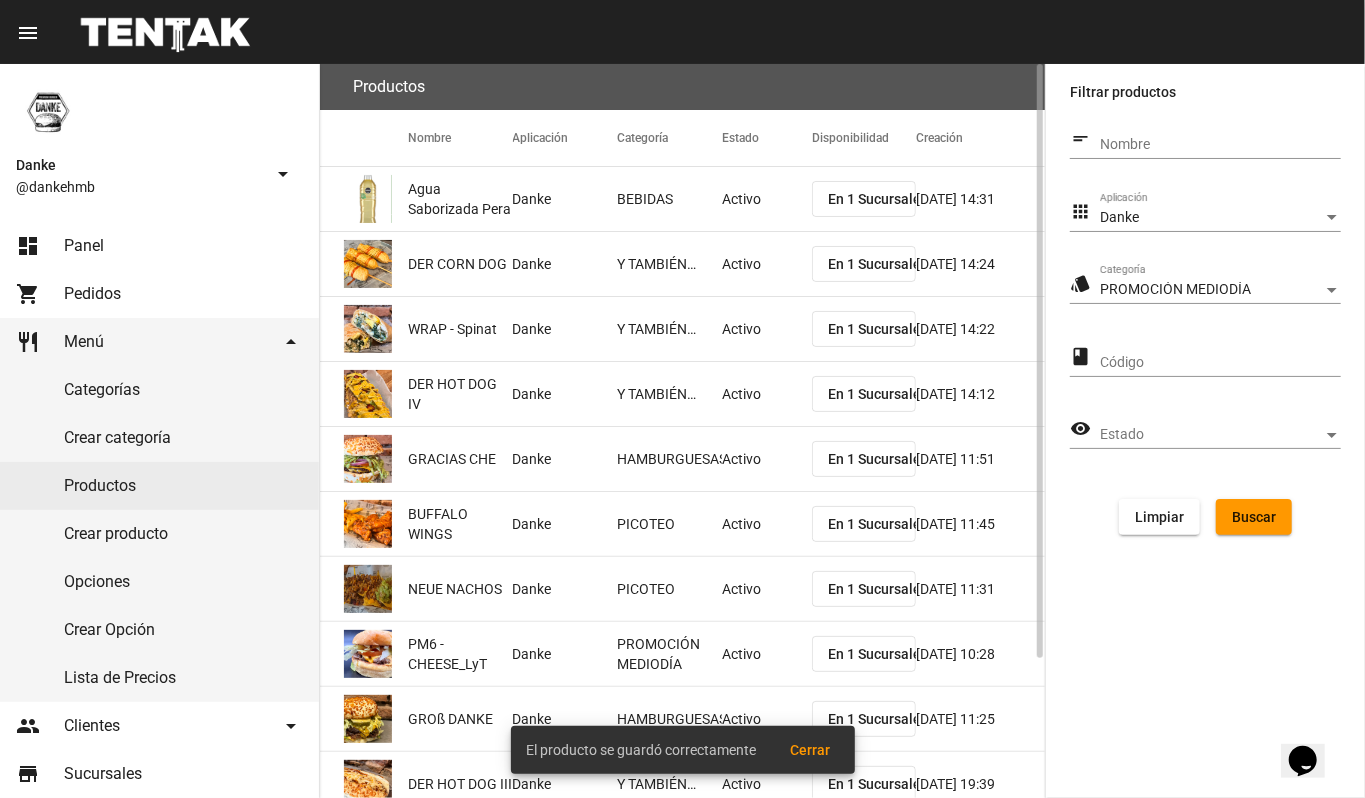 click on "Buscar" 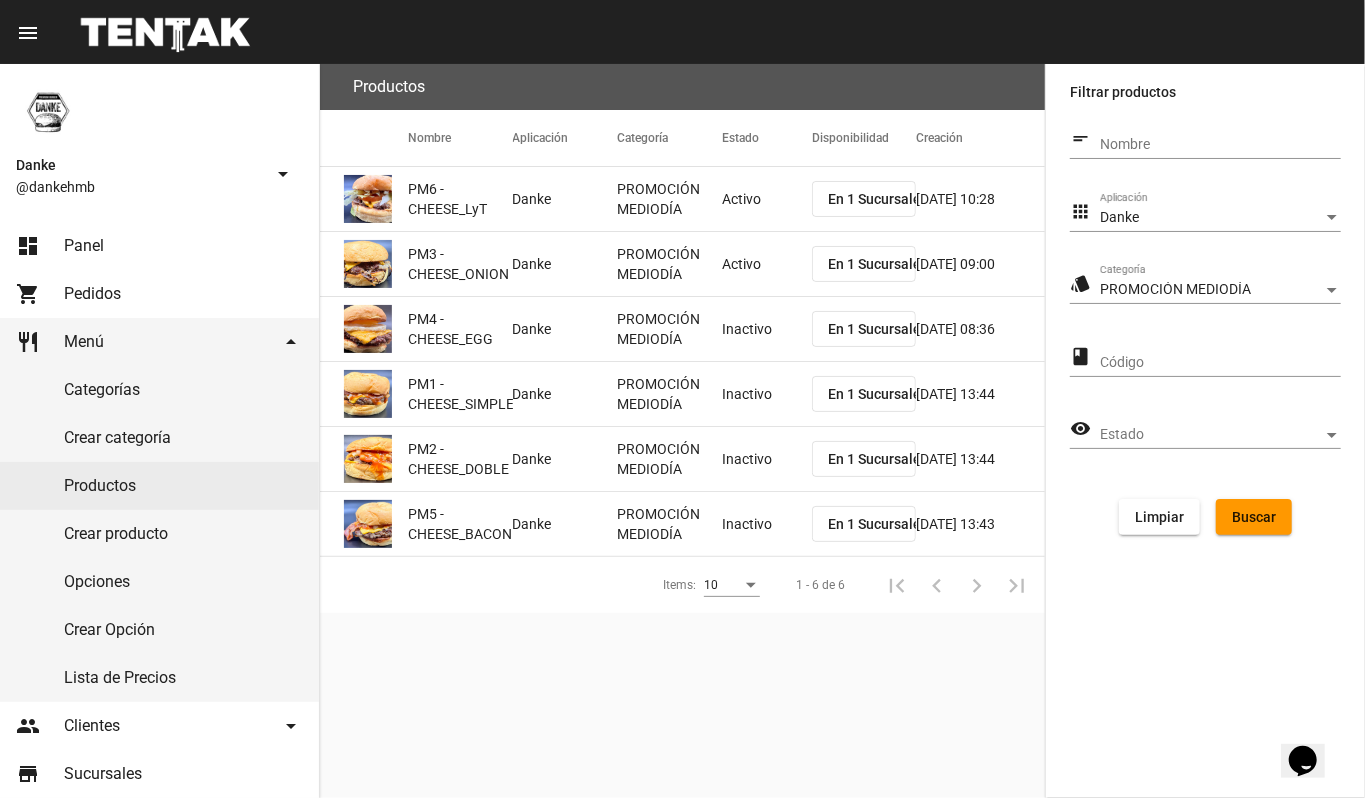 click on "Activo" 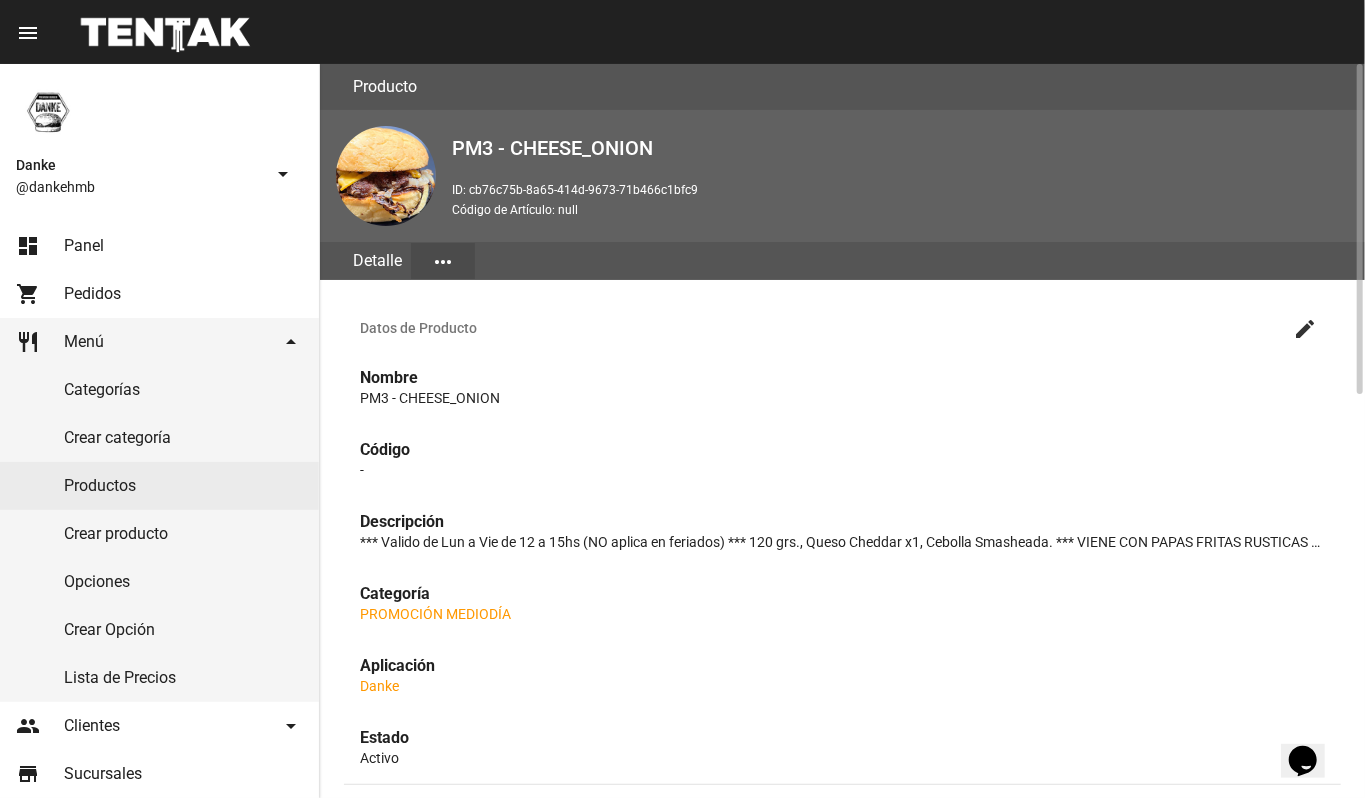 click on "create" 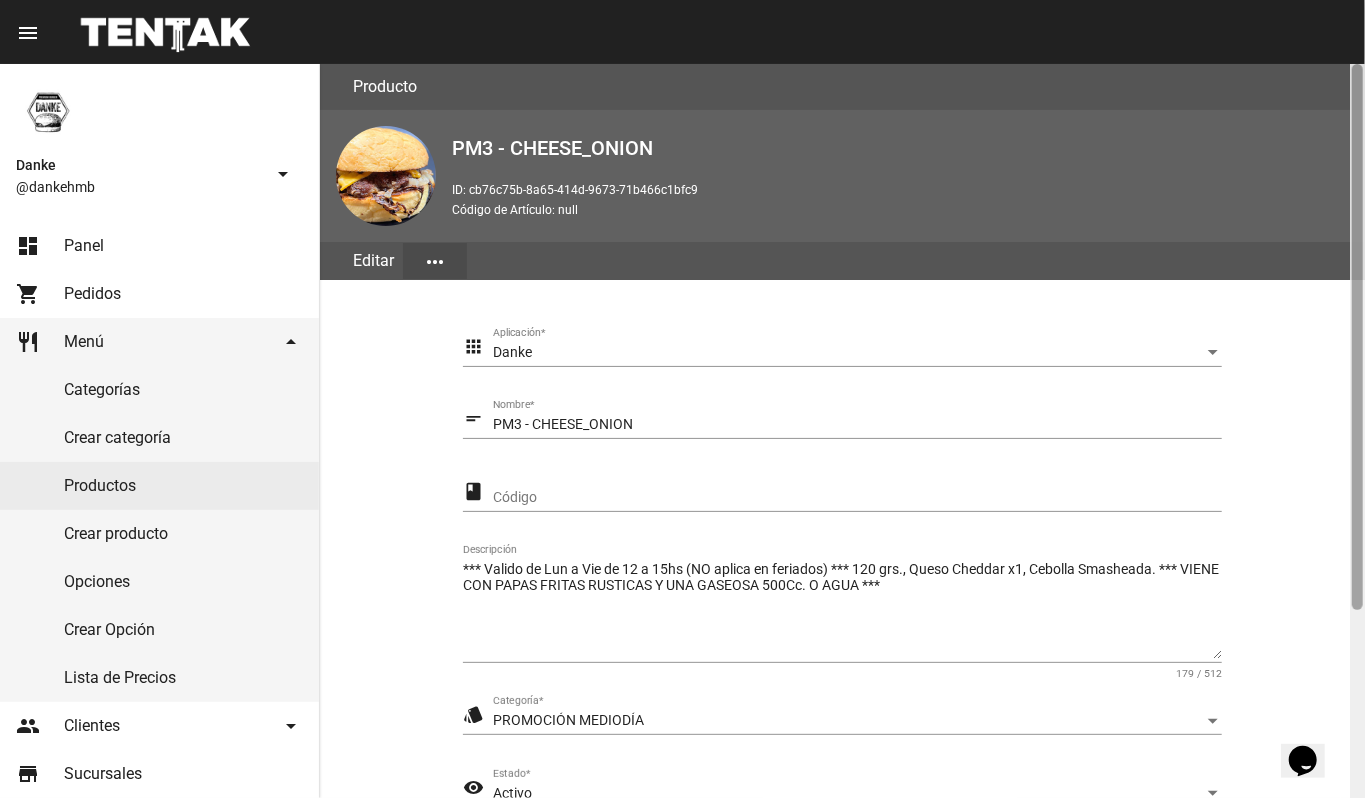 click 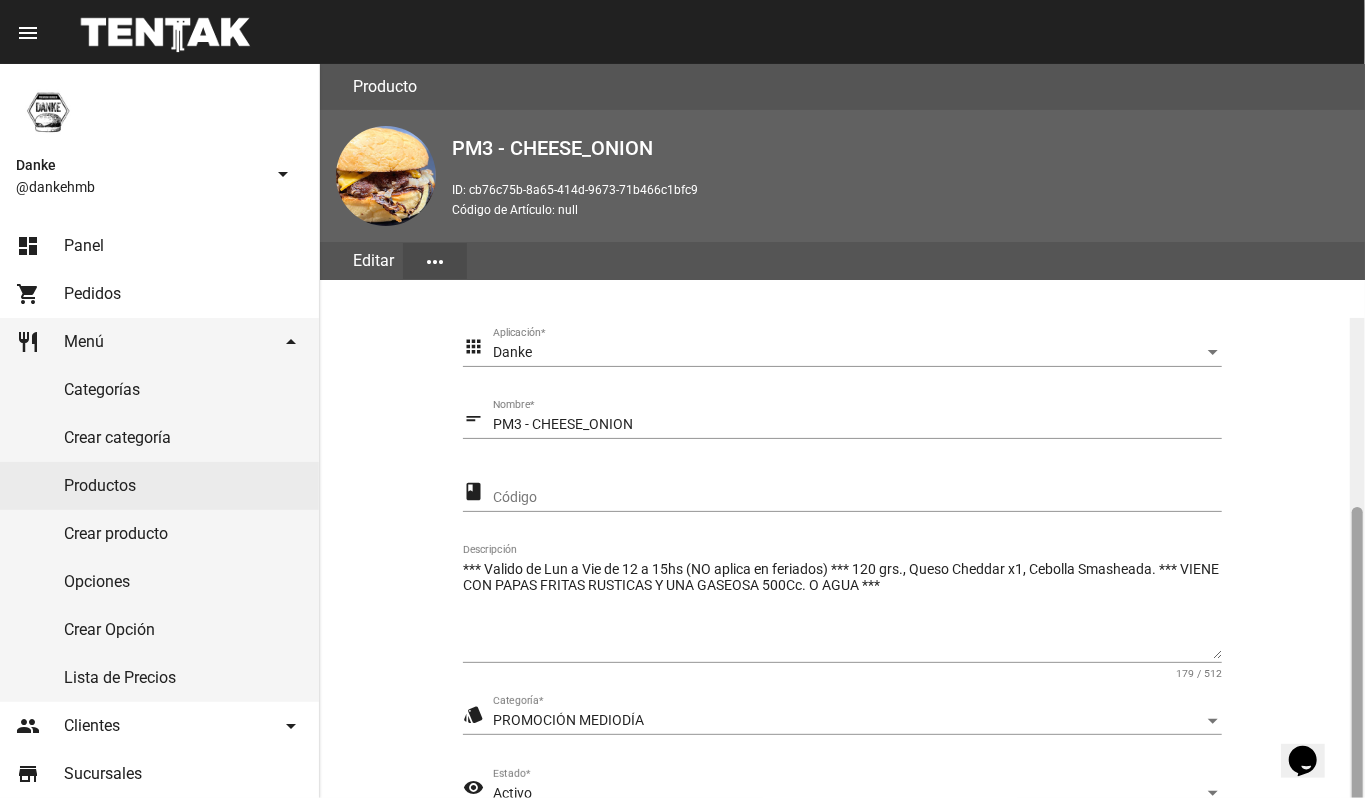scroll, scrollTop: 254, scrollLeft: 0, axis: vertical 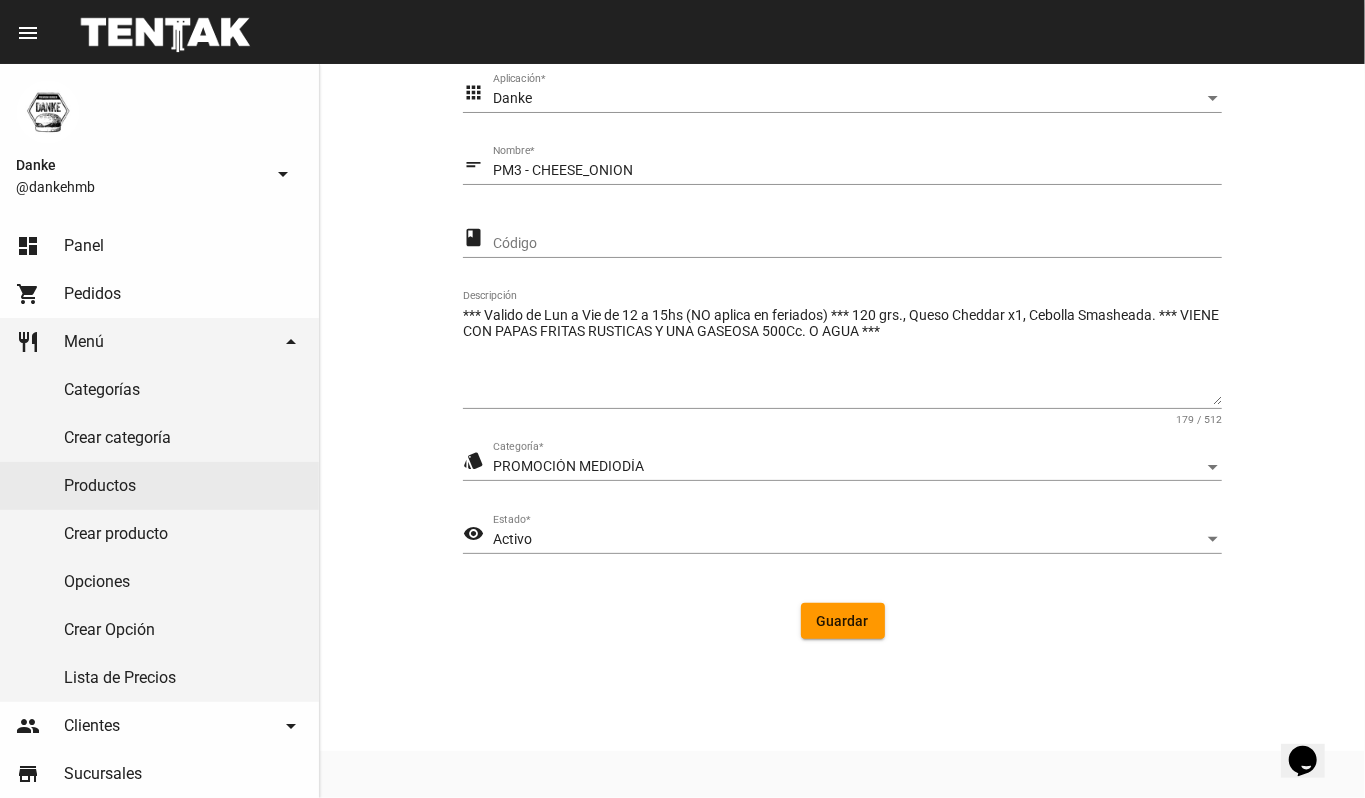 click on "Activo" at bounding box center (848, 540) 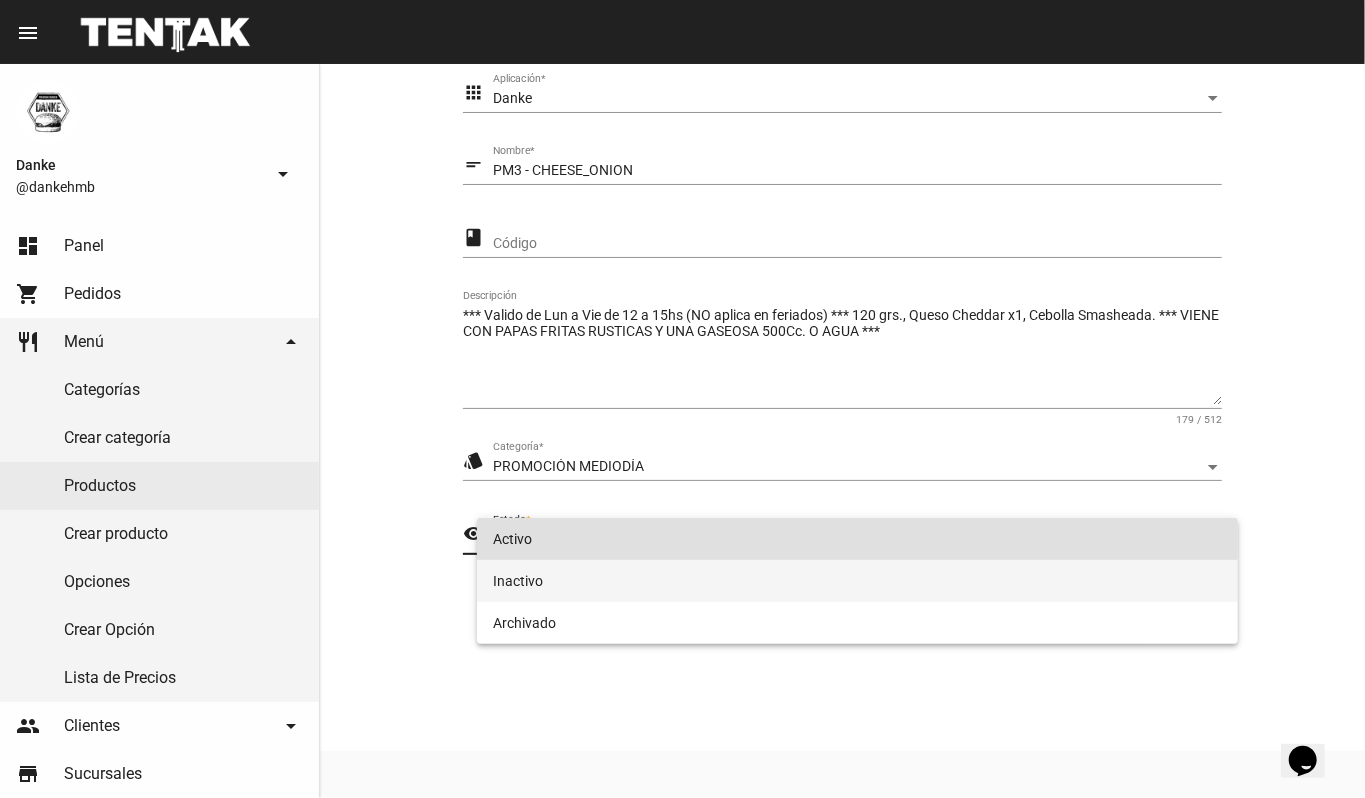 click on "Inactivo" at bounding box center (858, 581) 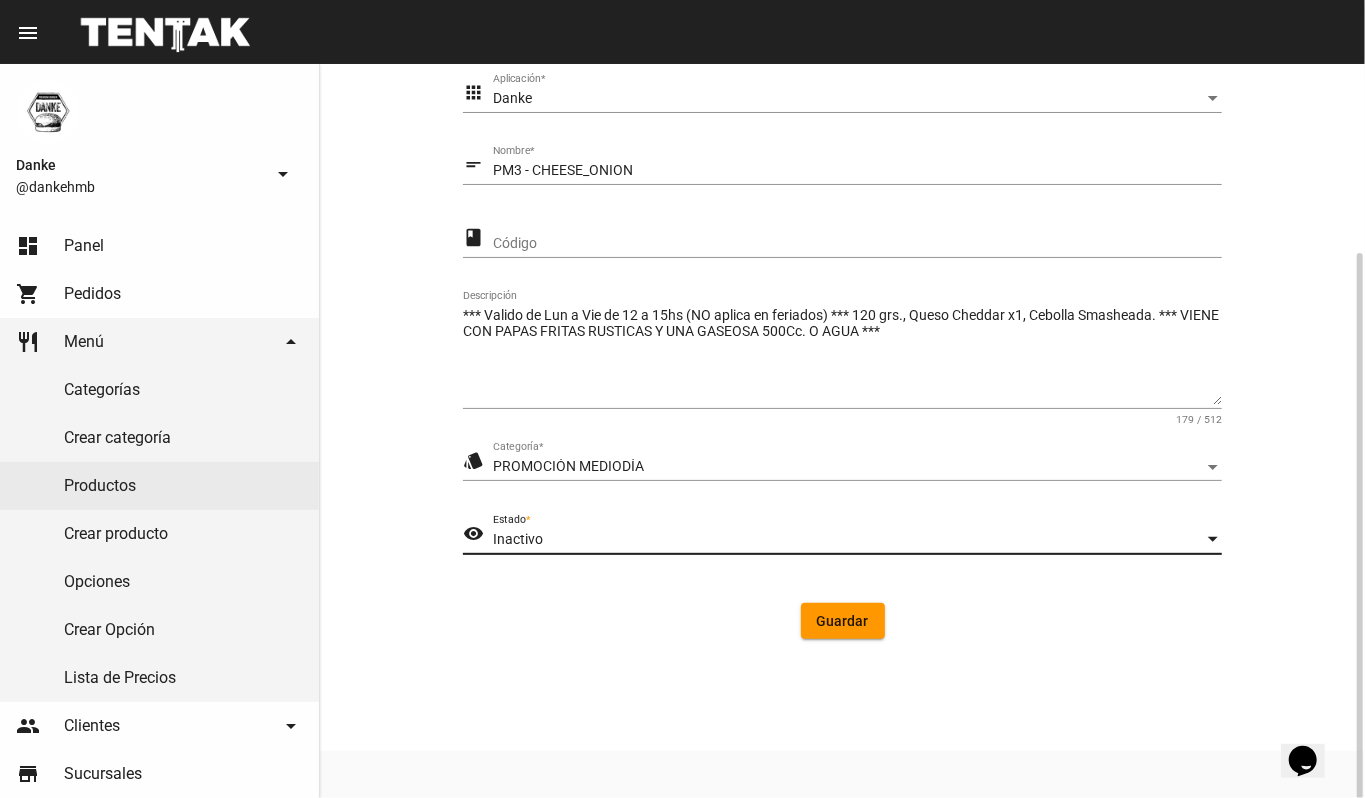 click on "Guardar" 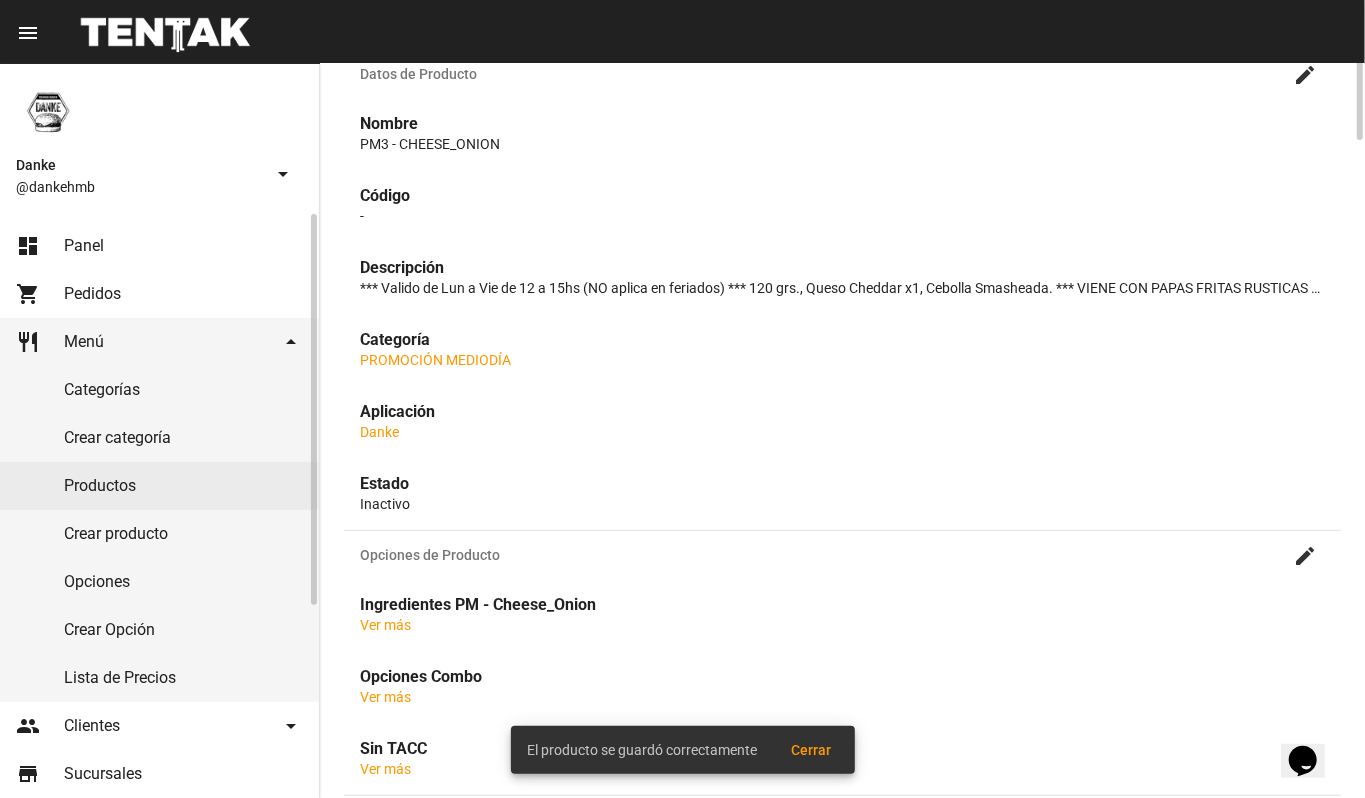 scroll, scrollTop: 0, scrollLeft: 0, axis: both 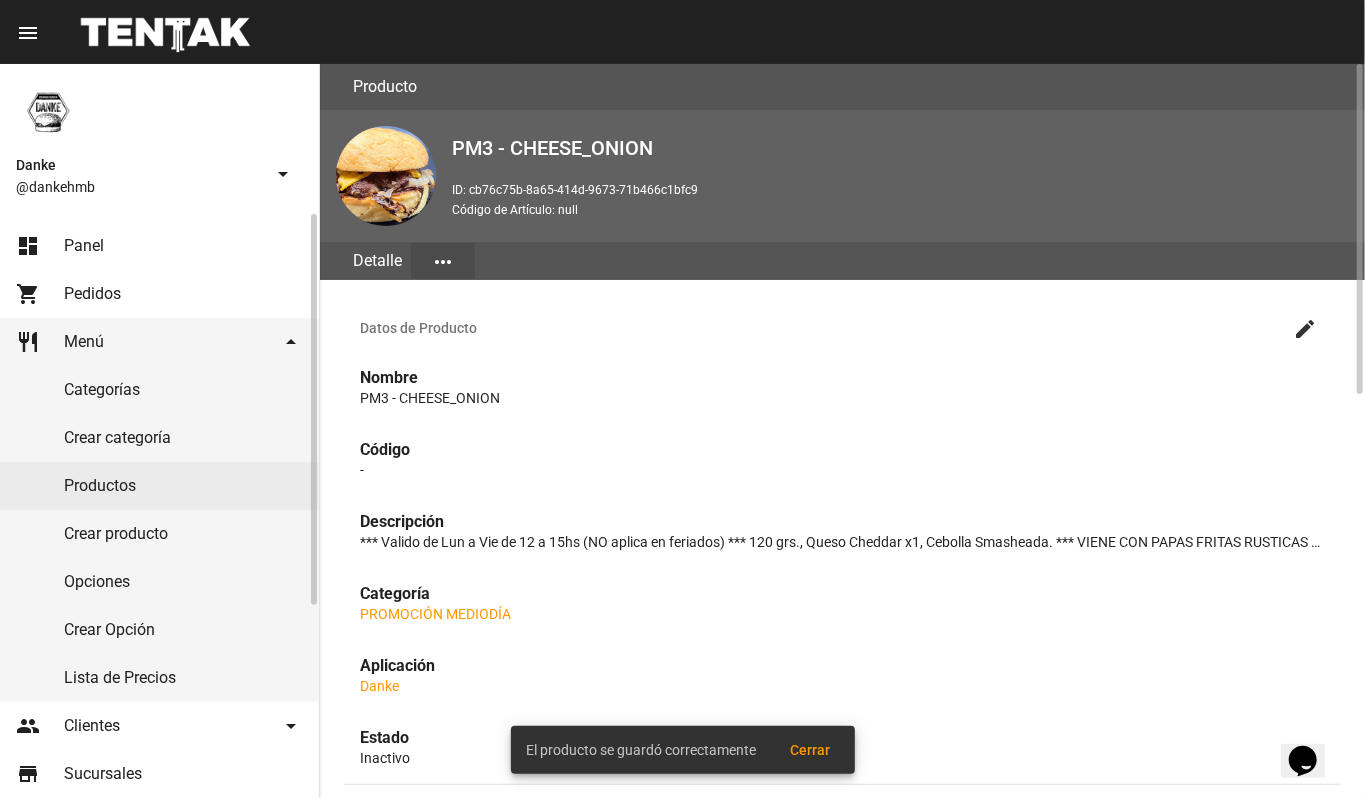 click on "Productos" 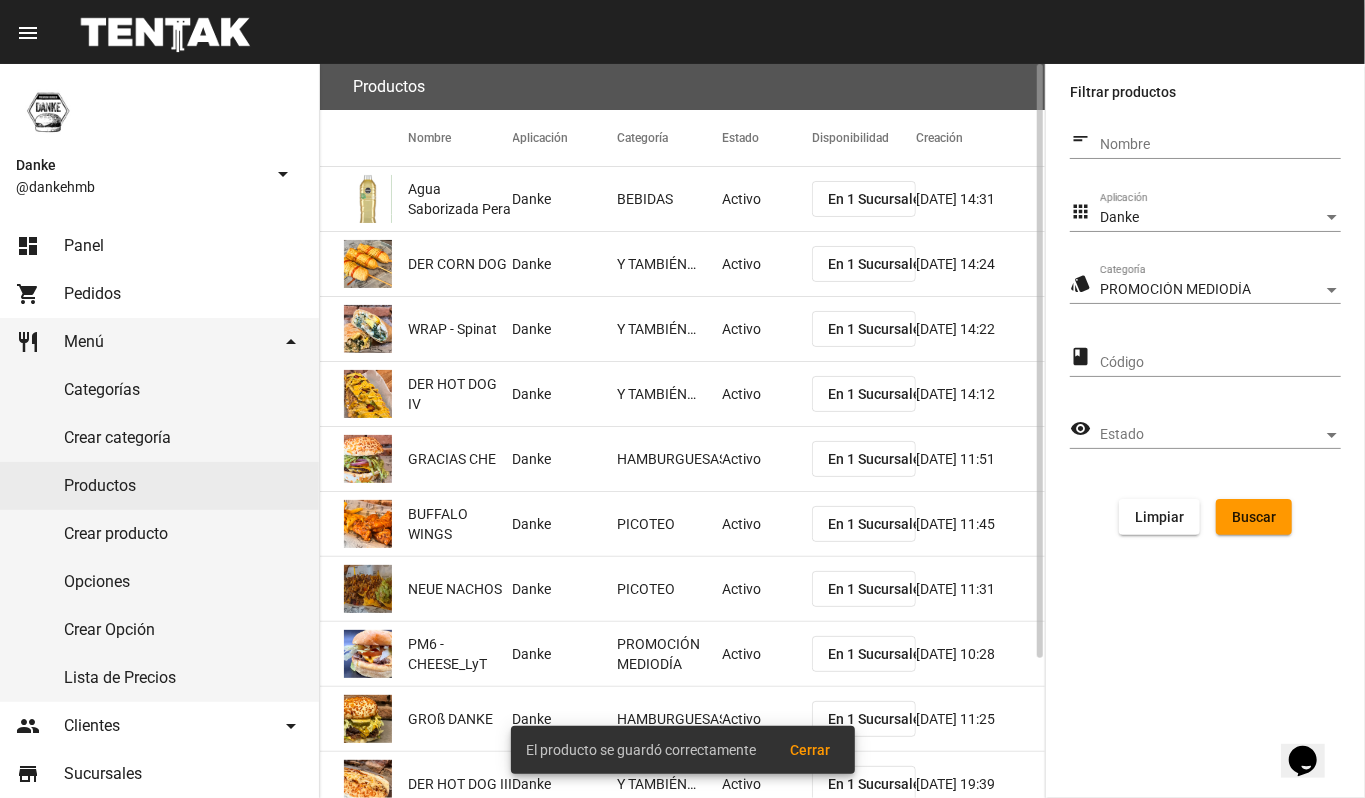 click on "Buscar" 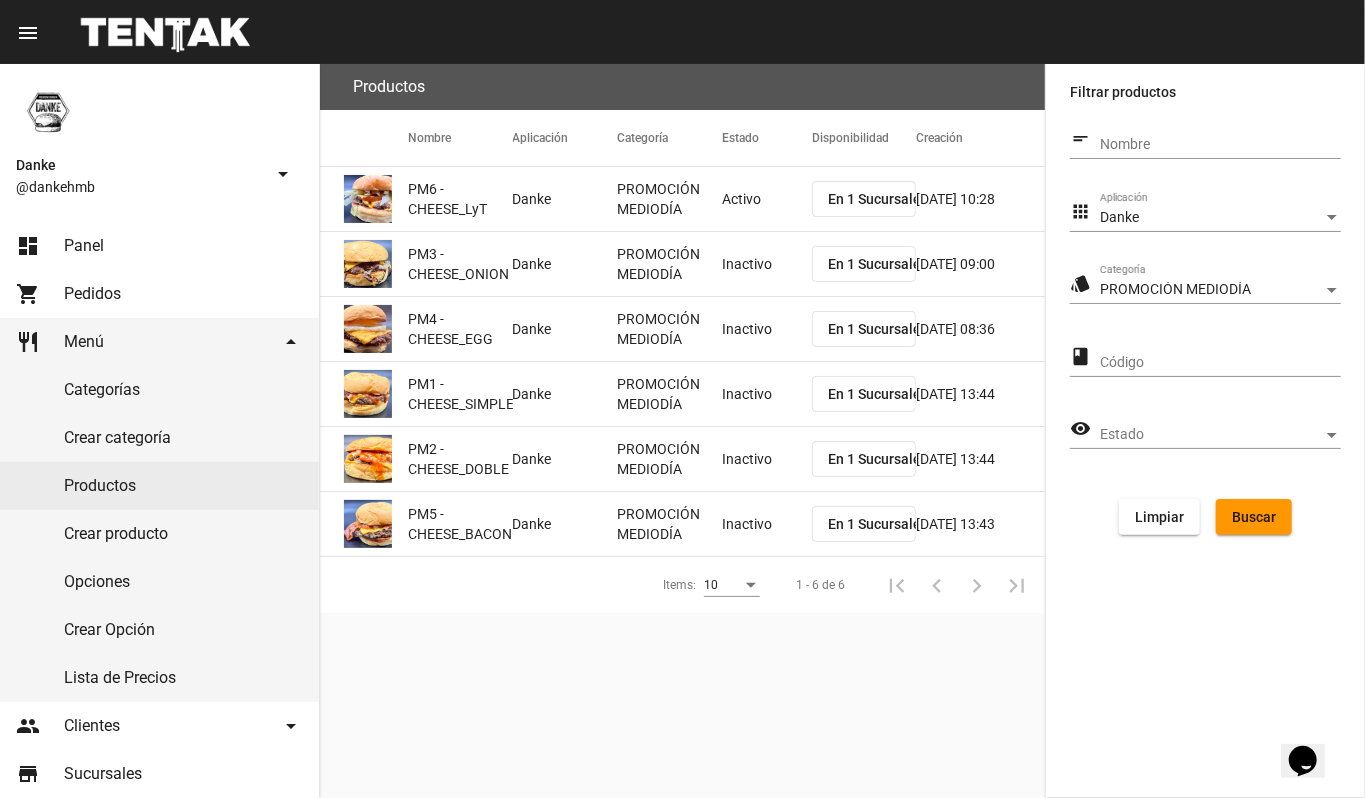 click on "Inactivo" 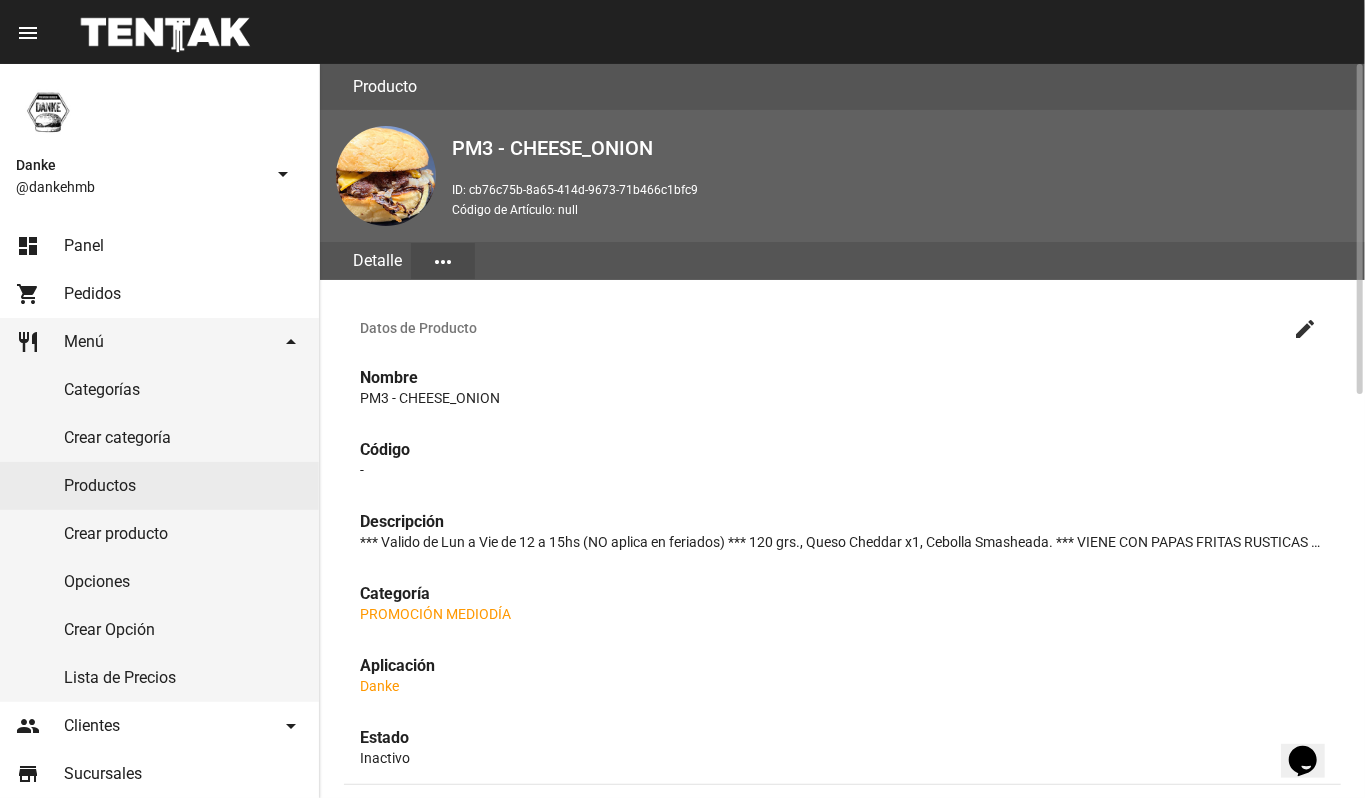 click on "create" 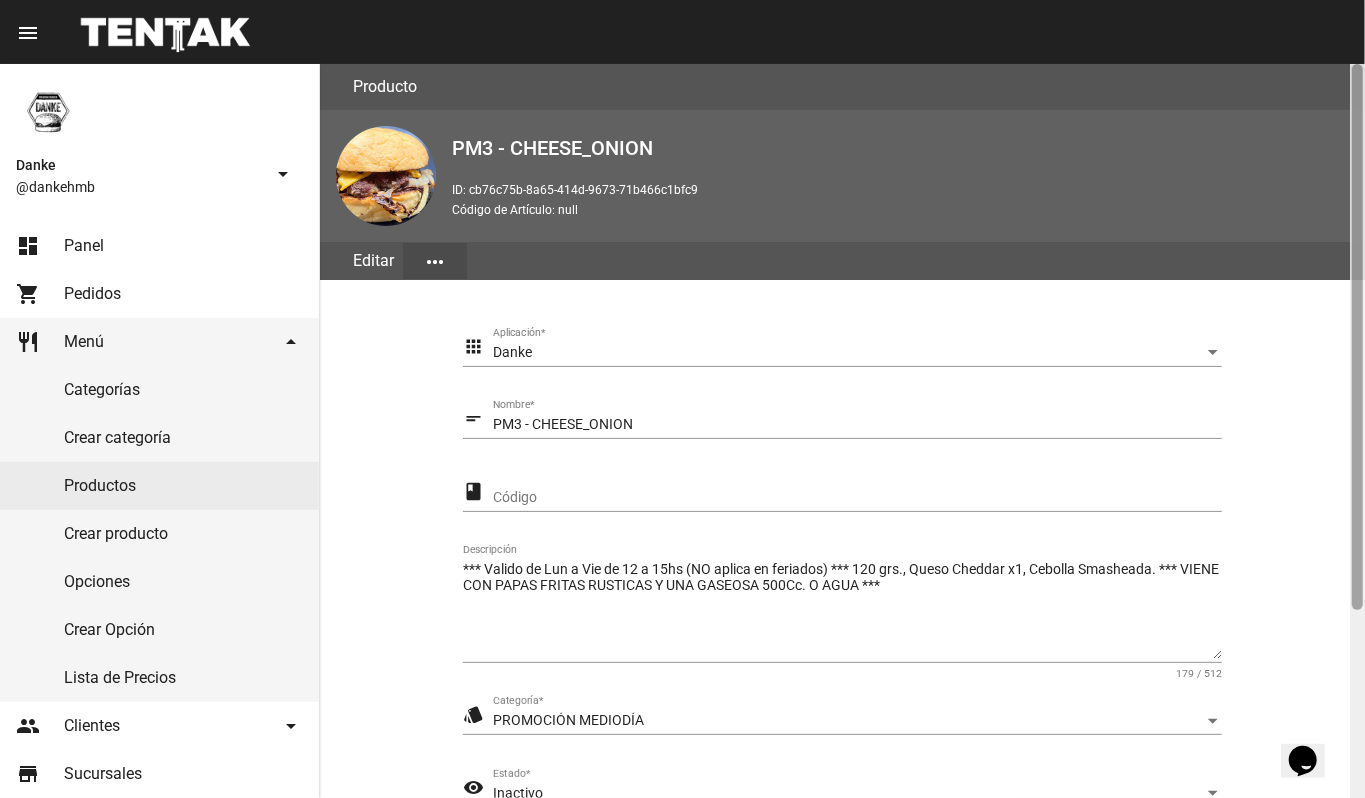 click 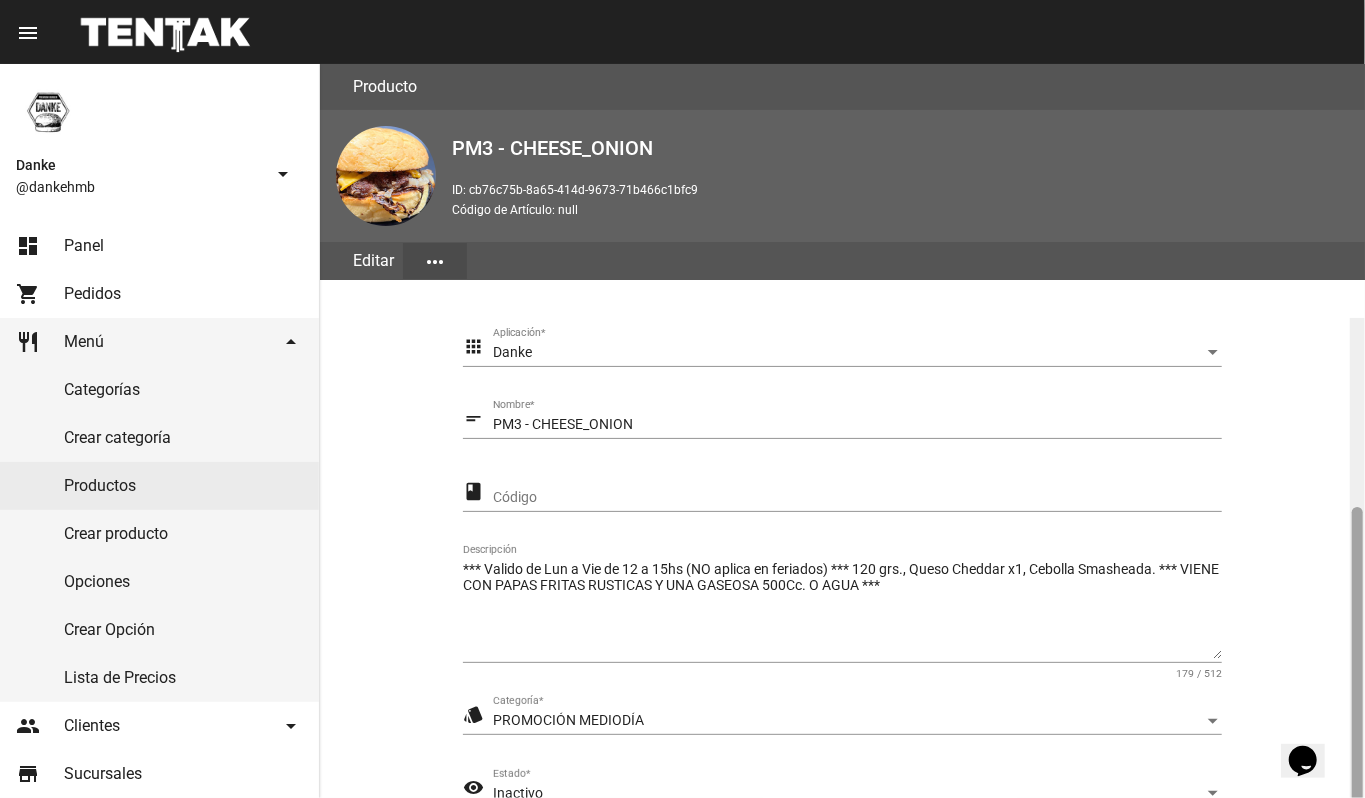scroll, scrollTop: 254, scrollLeft: 0, axis: vertical 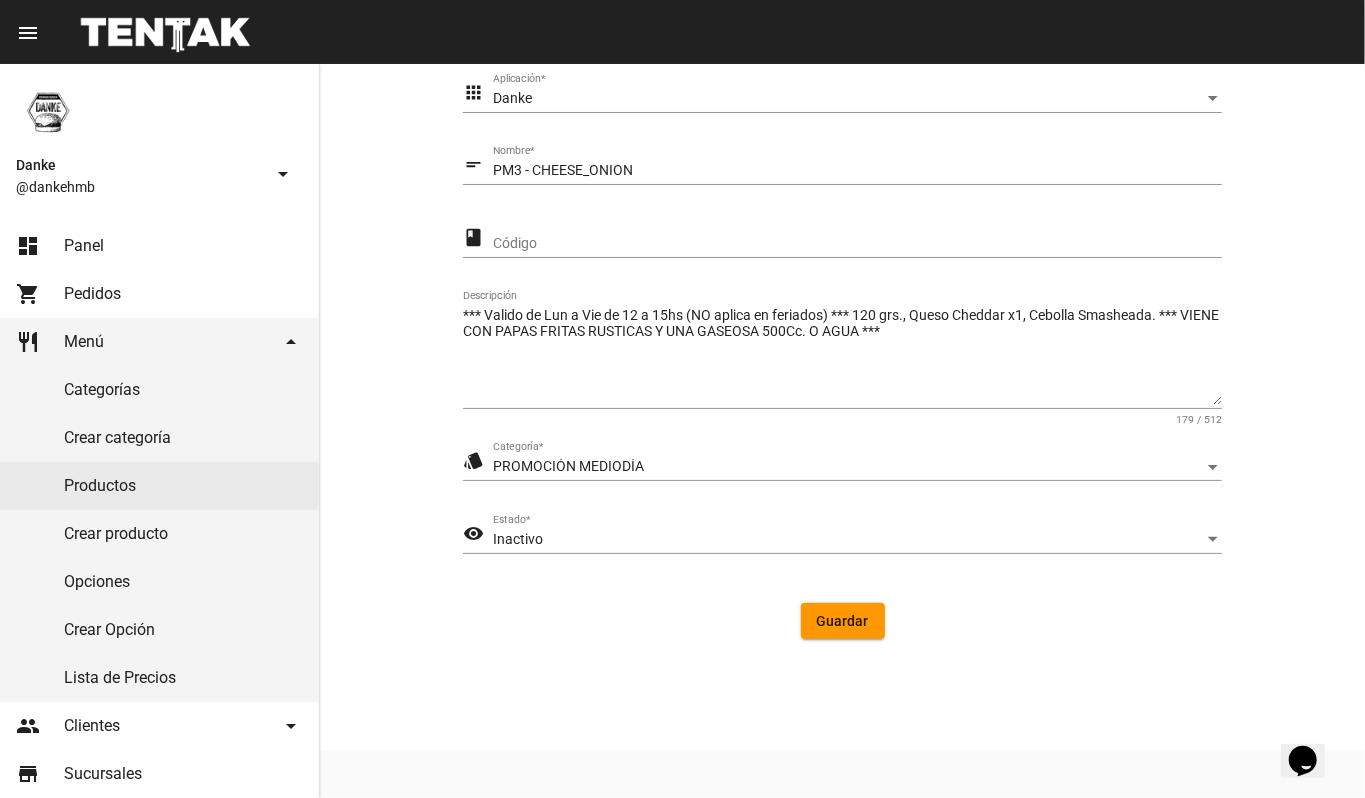 click on "Inactivo" at bounding box center [848, 540] 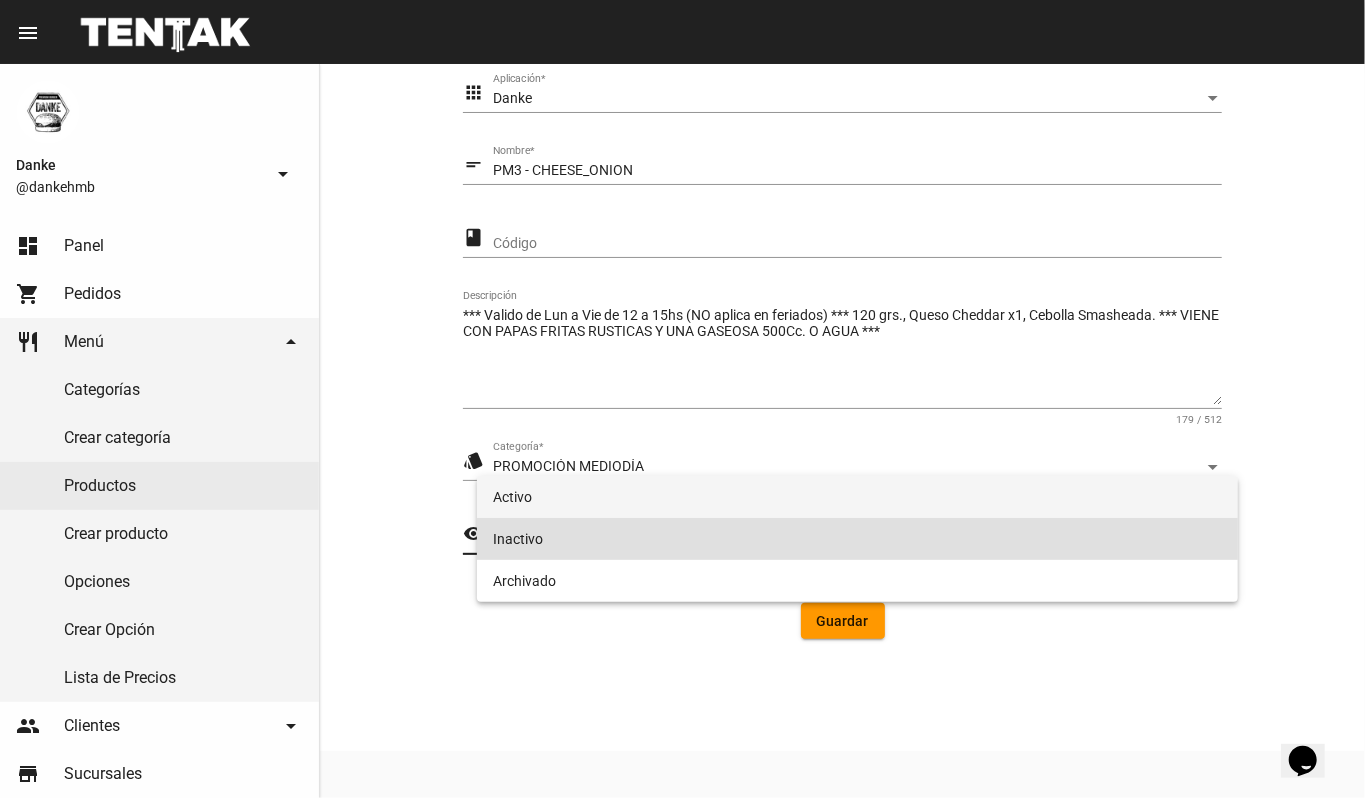 click on "Activo" at bounding box center (858, 497) 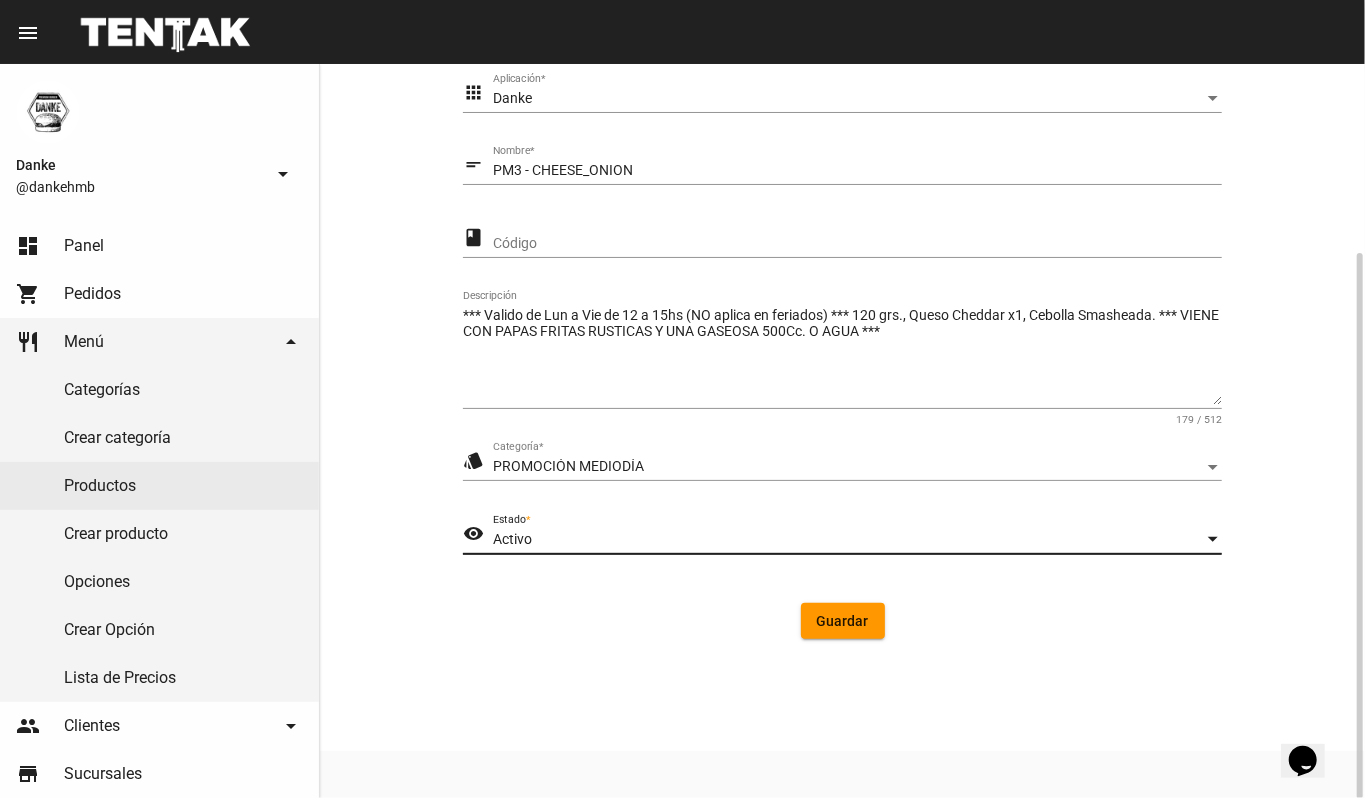 click on "Guardar" 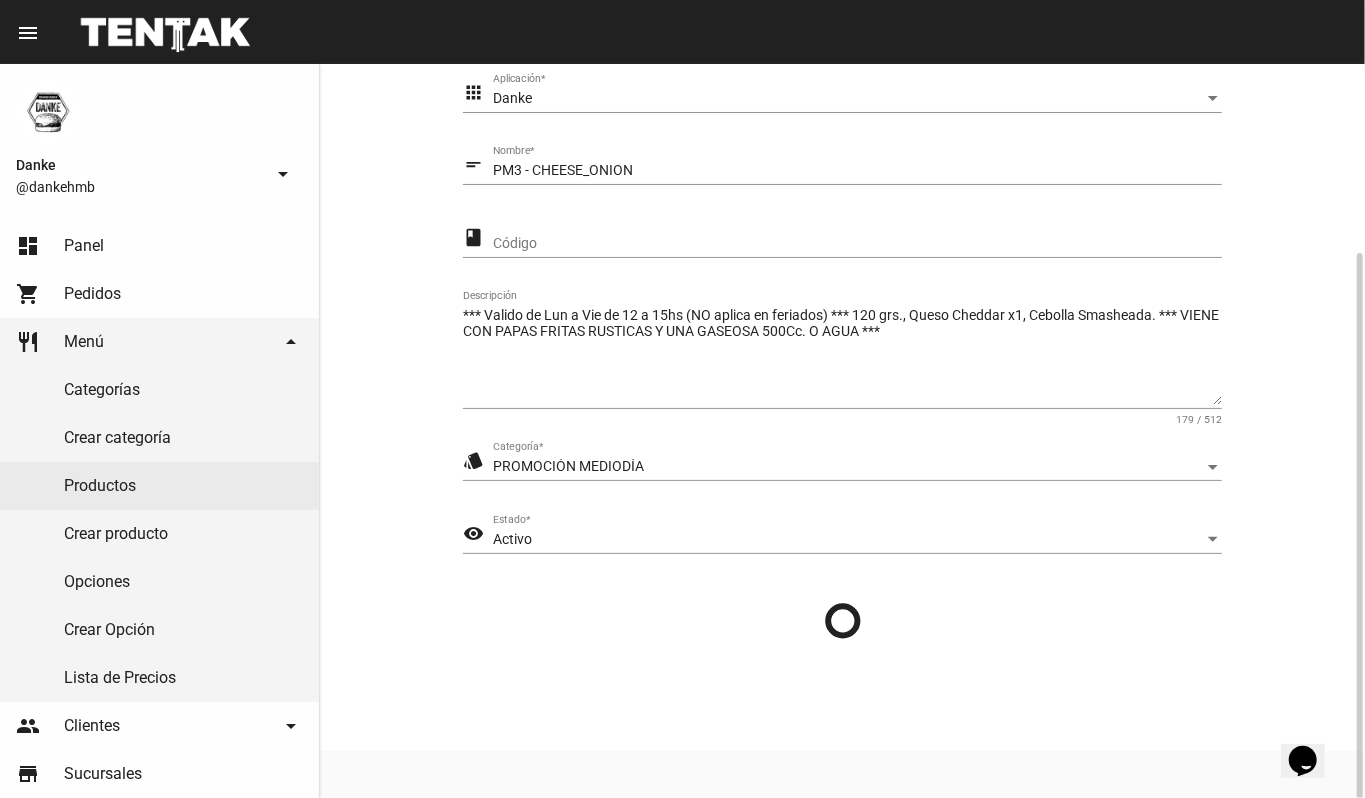 scroll, scrollTop: 0, scrollLeft: 0, axis: both 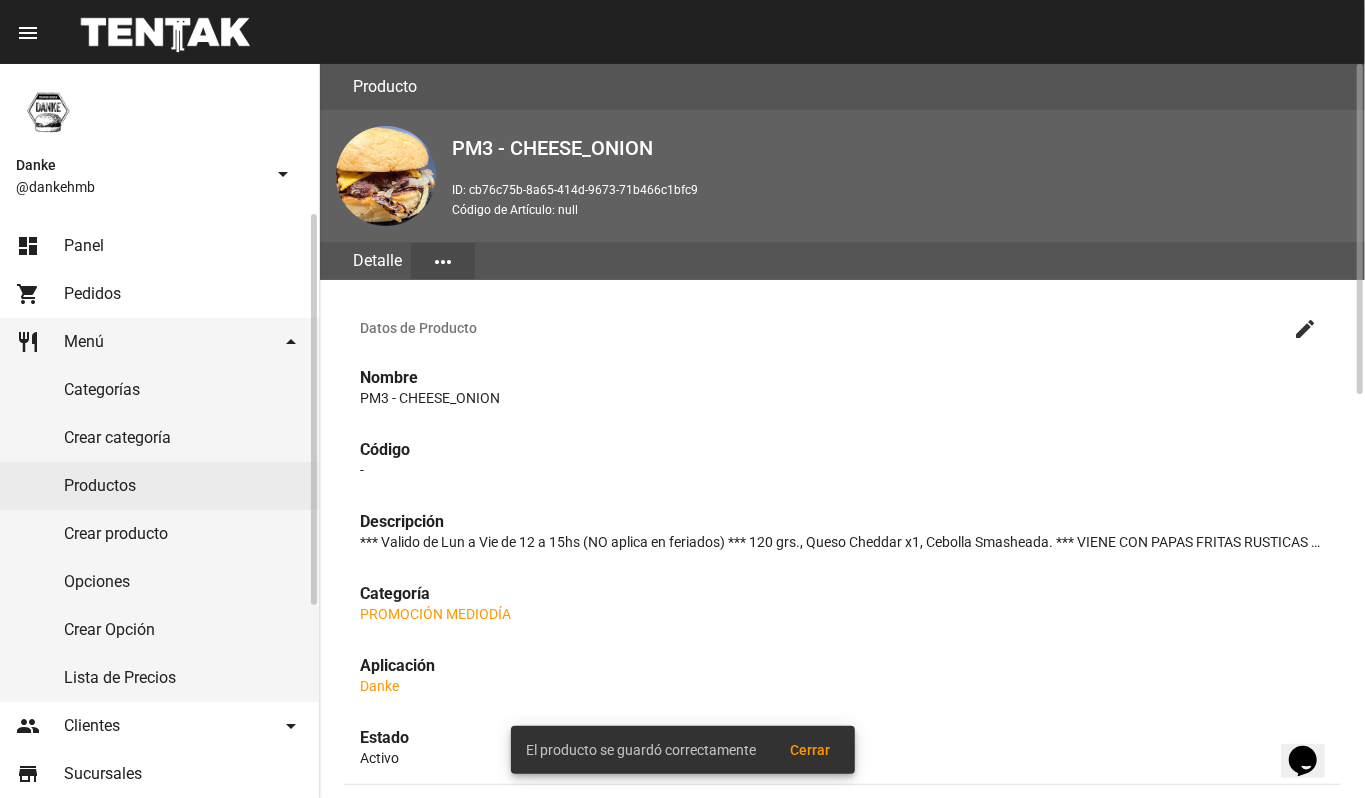 click on "Productos" 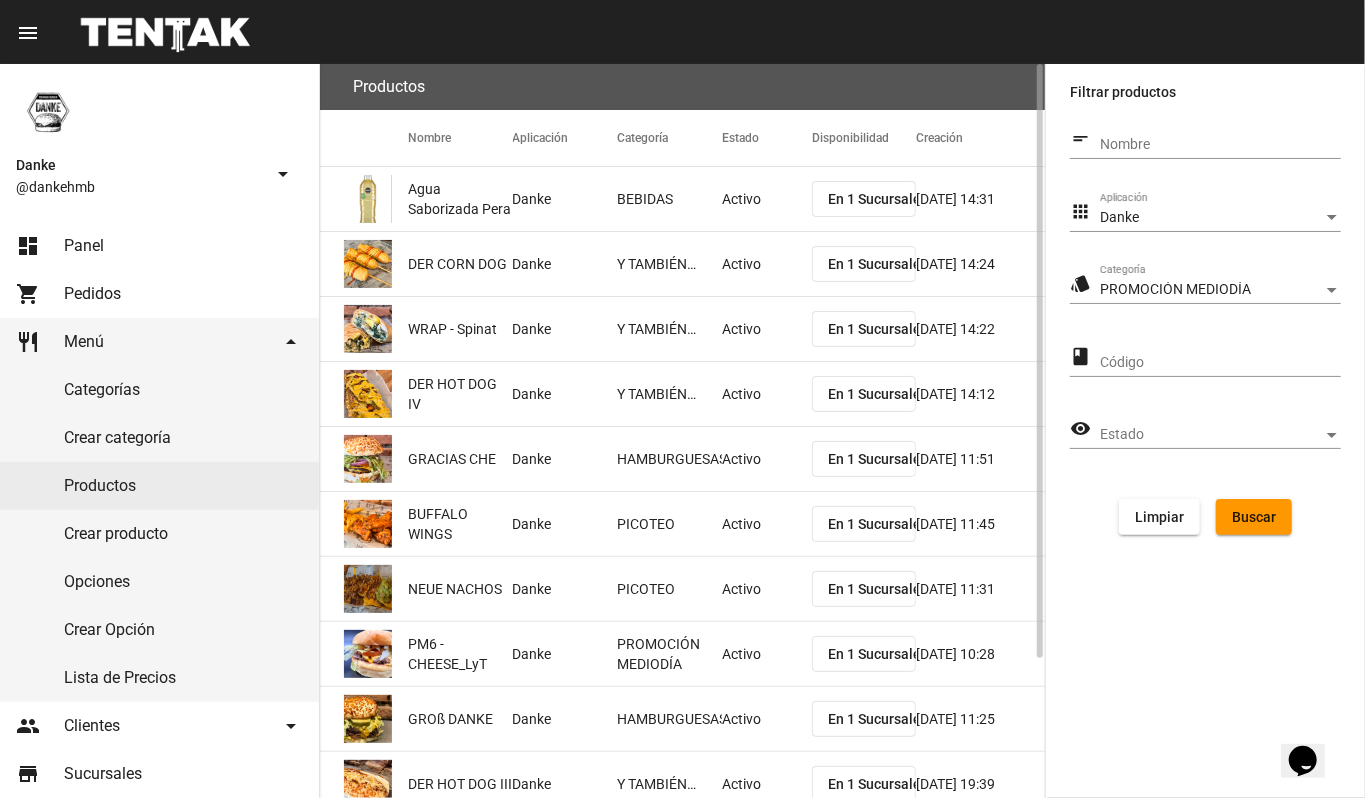 click on "Buscar" 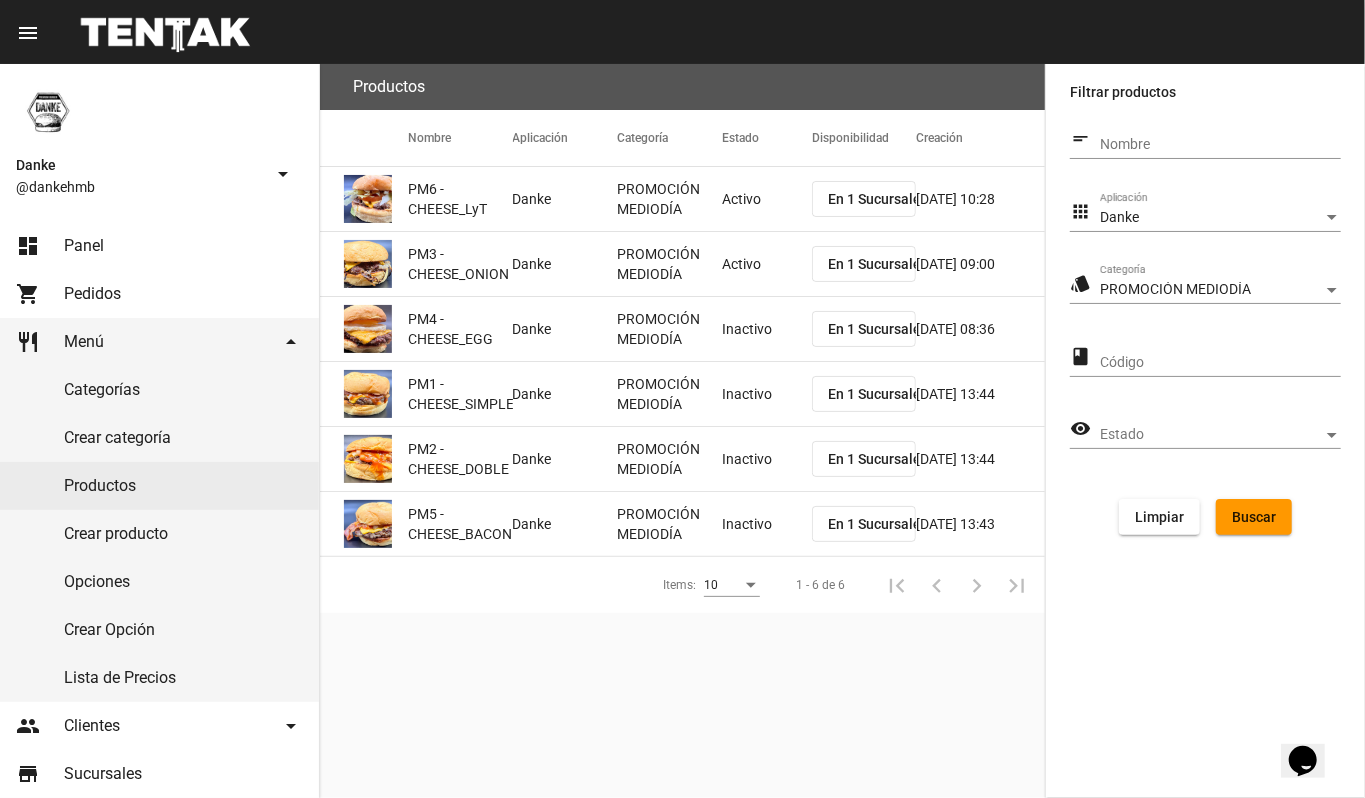 click on "Inactivo" 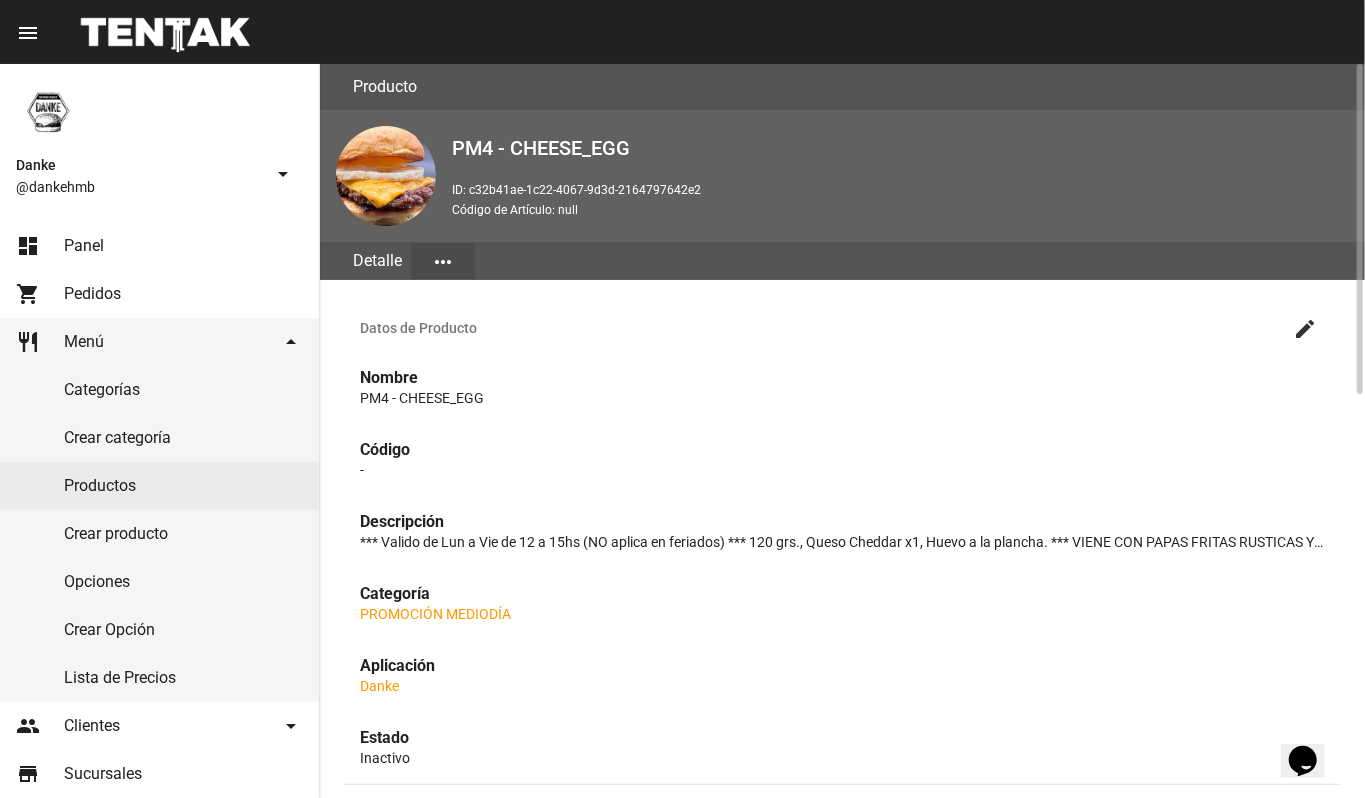 click on "create" 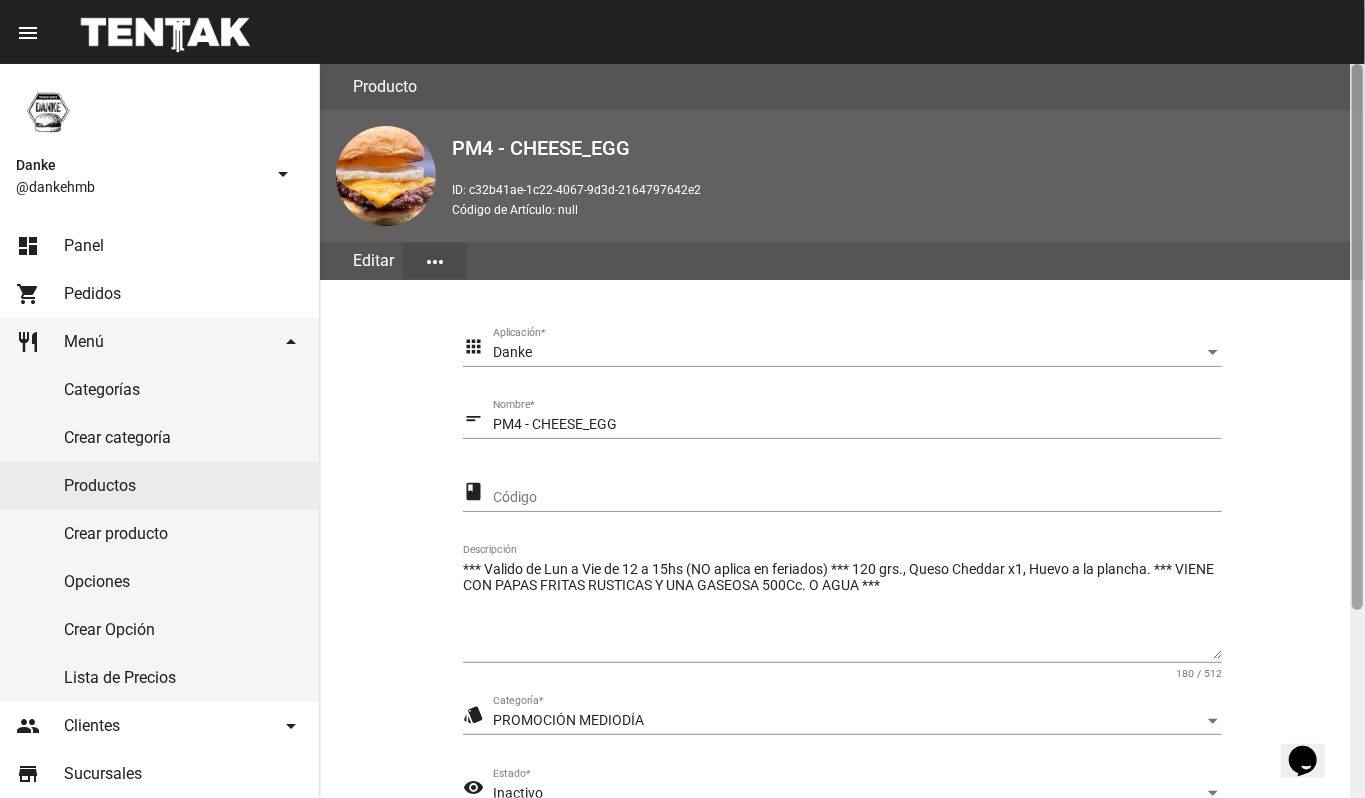 click 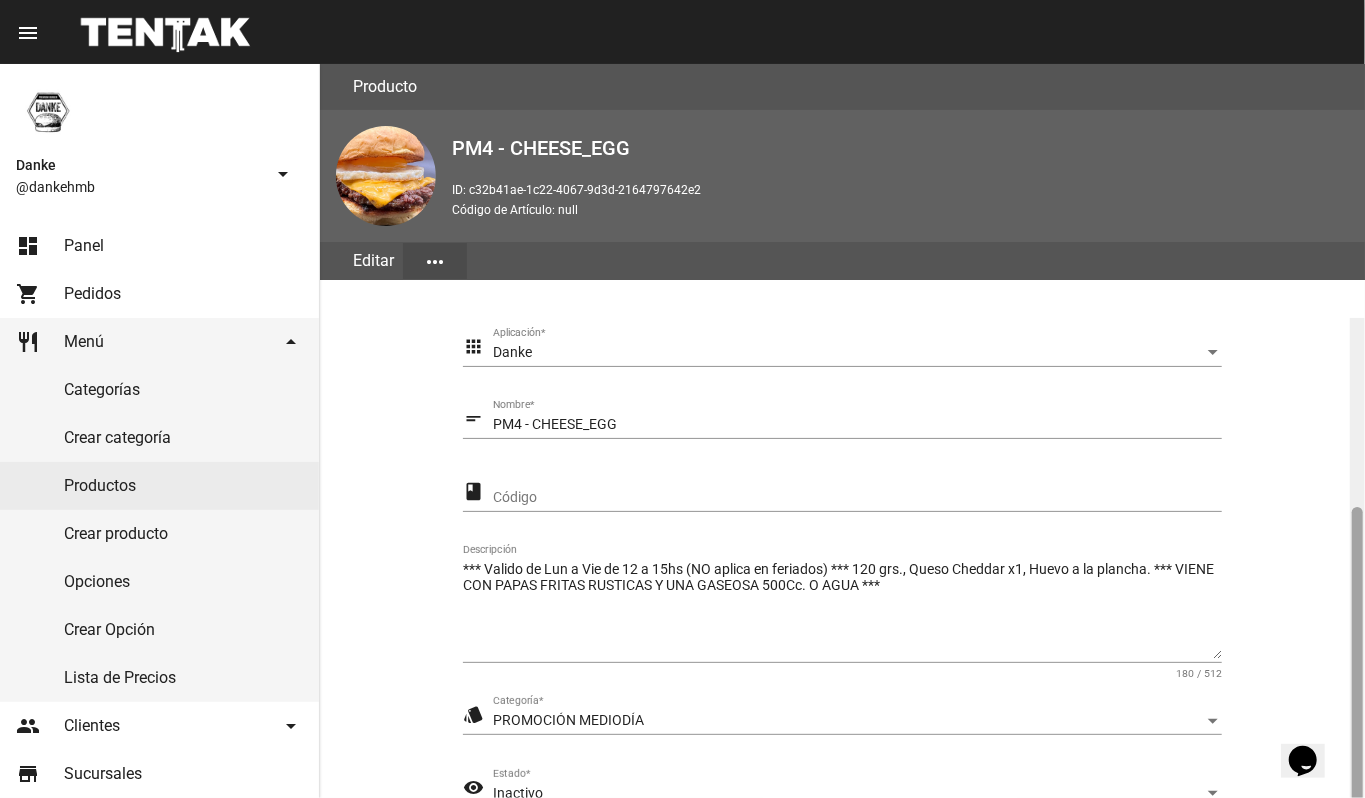 scroll, scrollTop: 254, scrollLeft: 0, axis: vertical 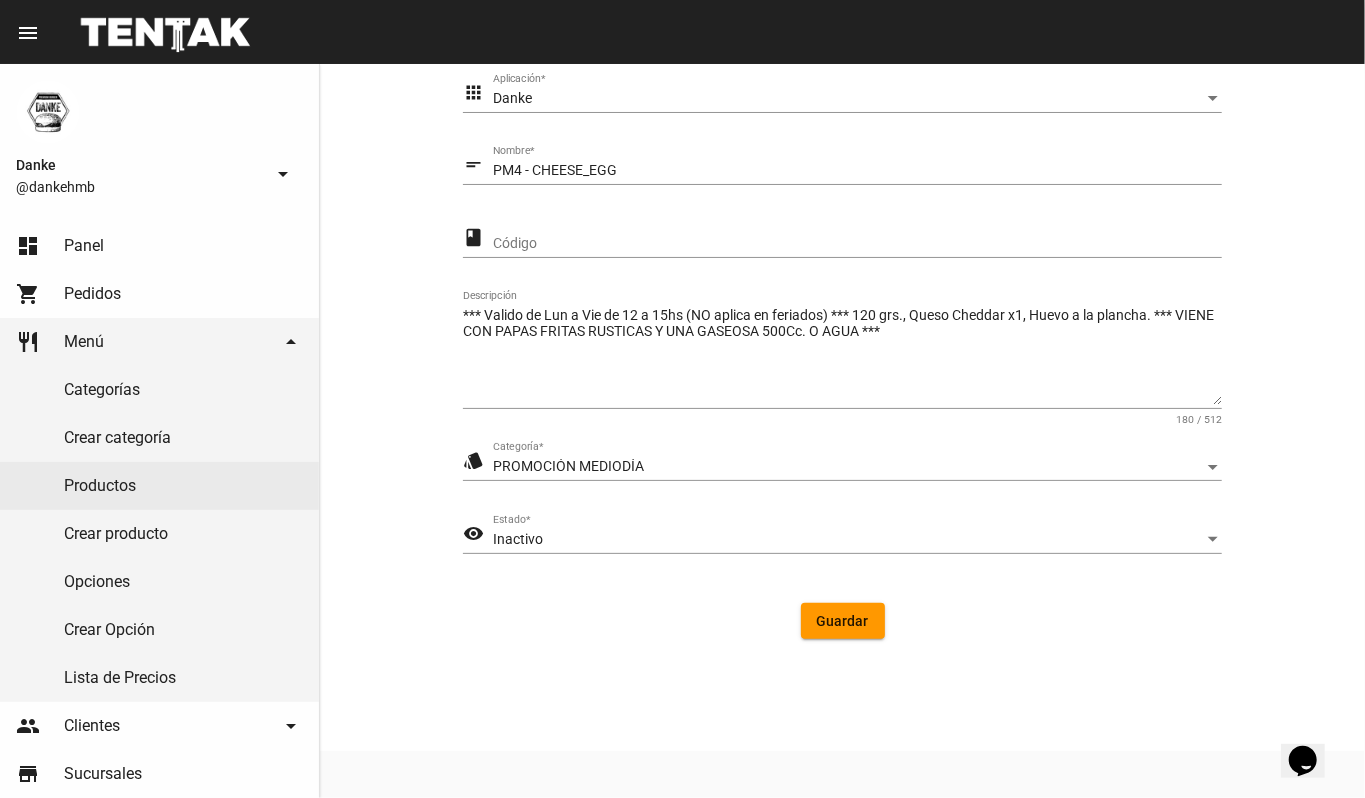 click on "Inactivo Estado  *" 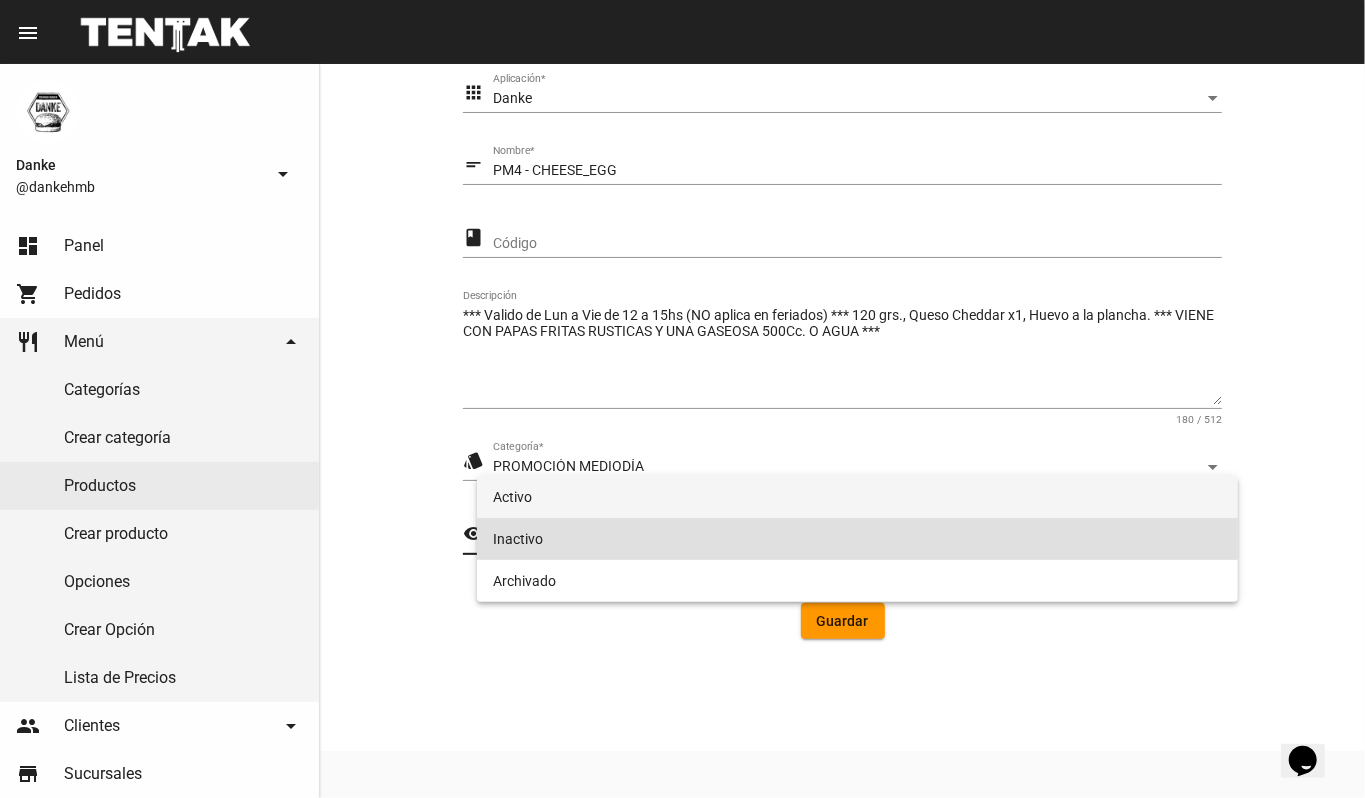 click on "Activo" at bounding box center (858, 497) 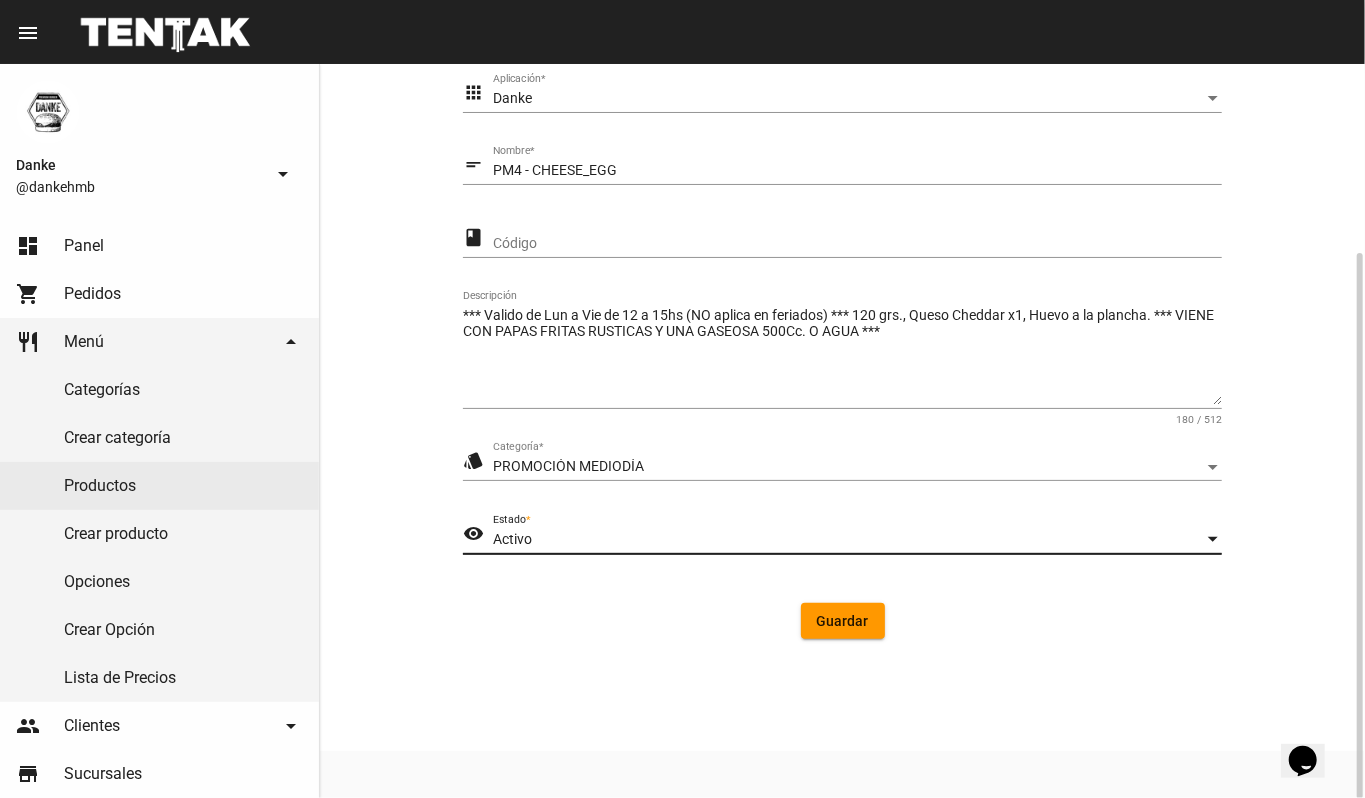 click on "Guardar" 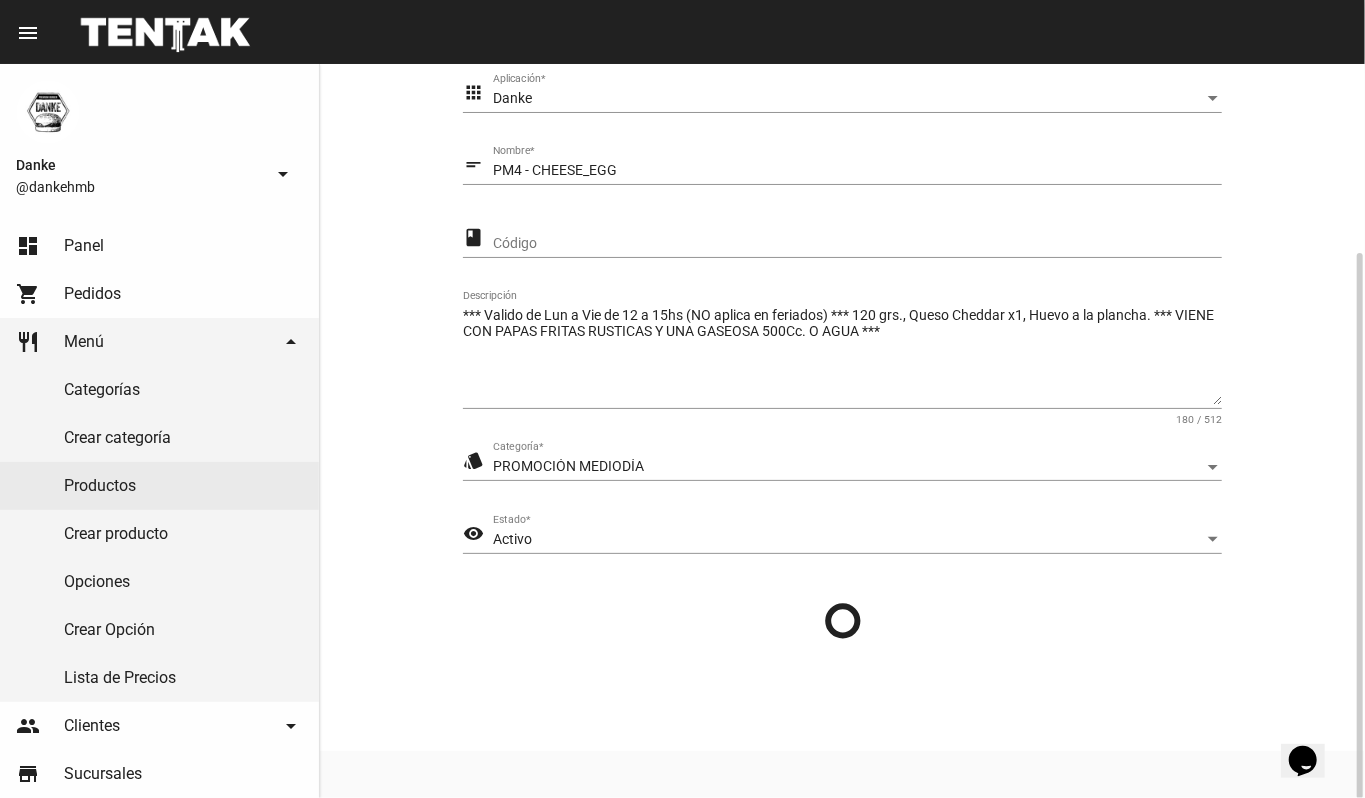 scroll, scrollTop: 0, scrollLeft: 0, axis: both 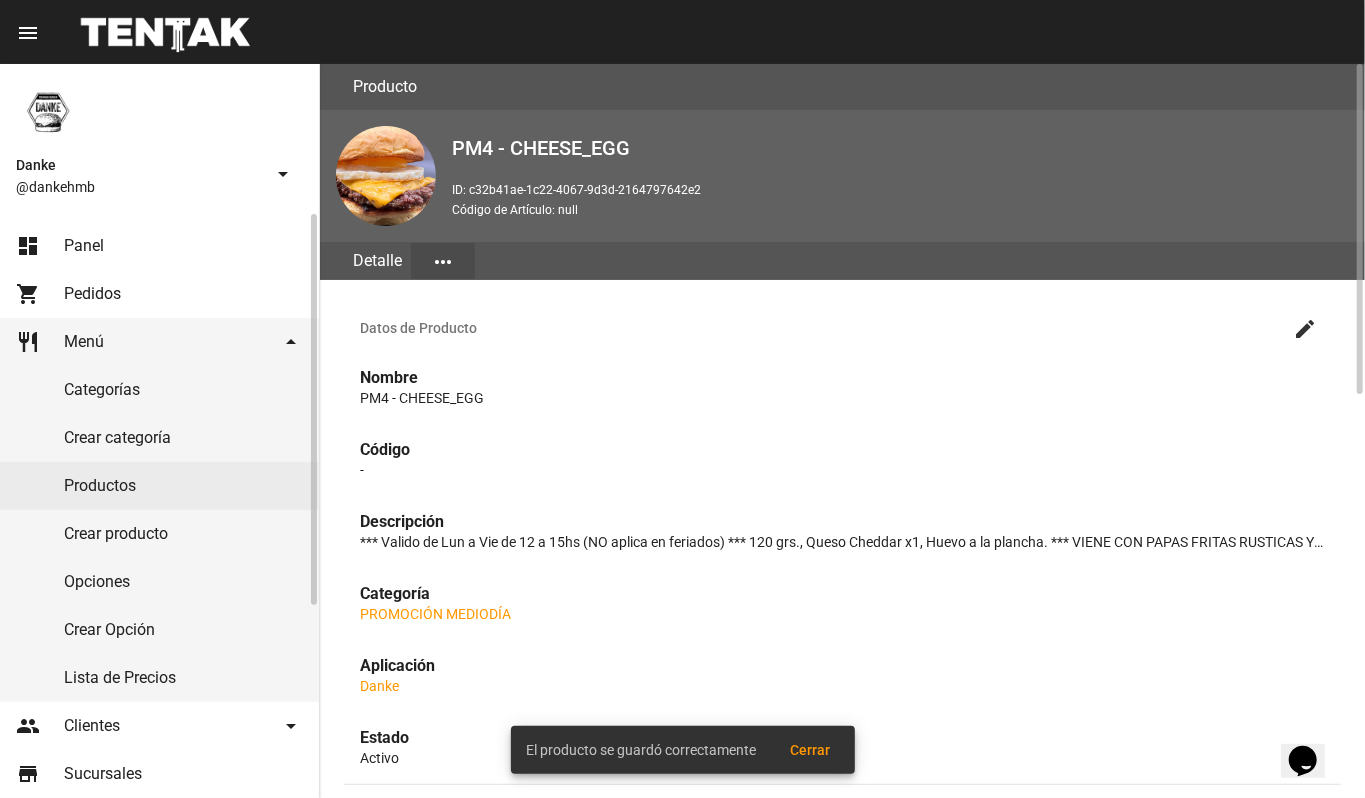 click on "Productos" 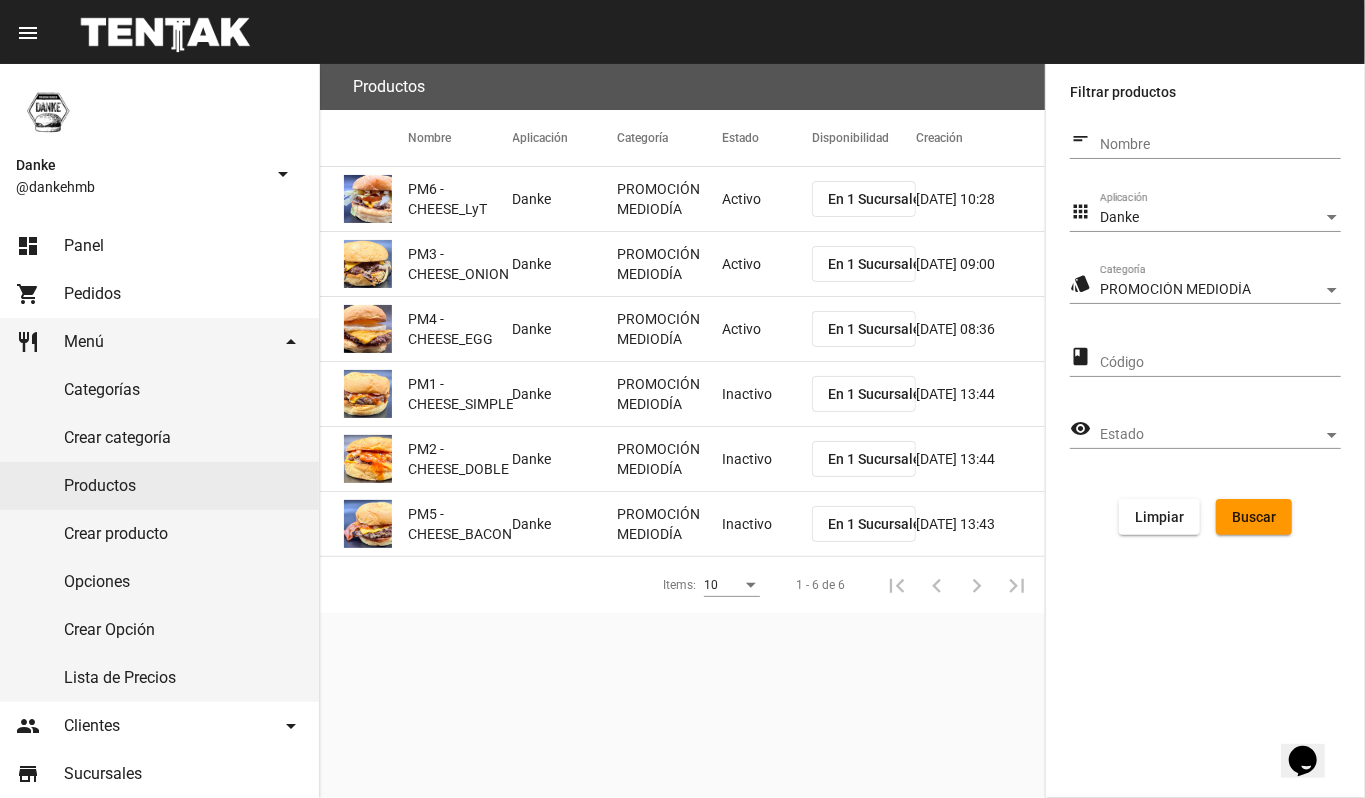 click on "Inactivo" 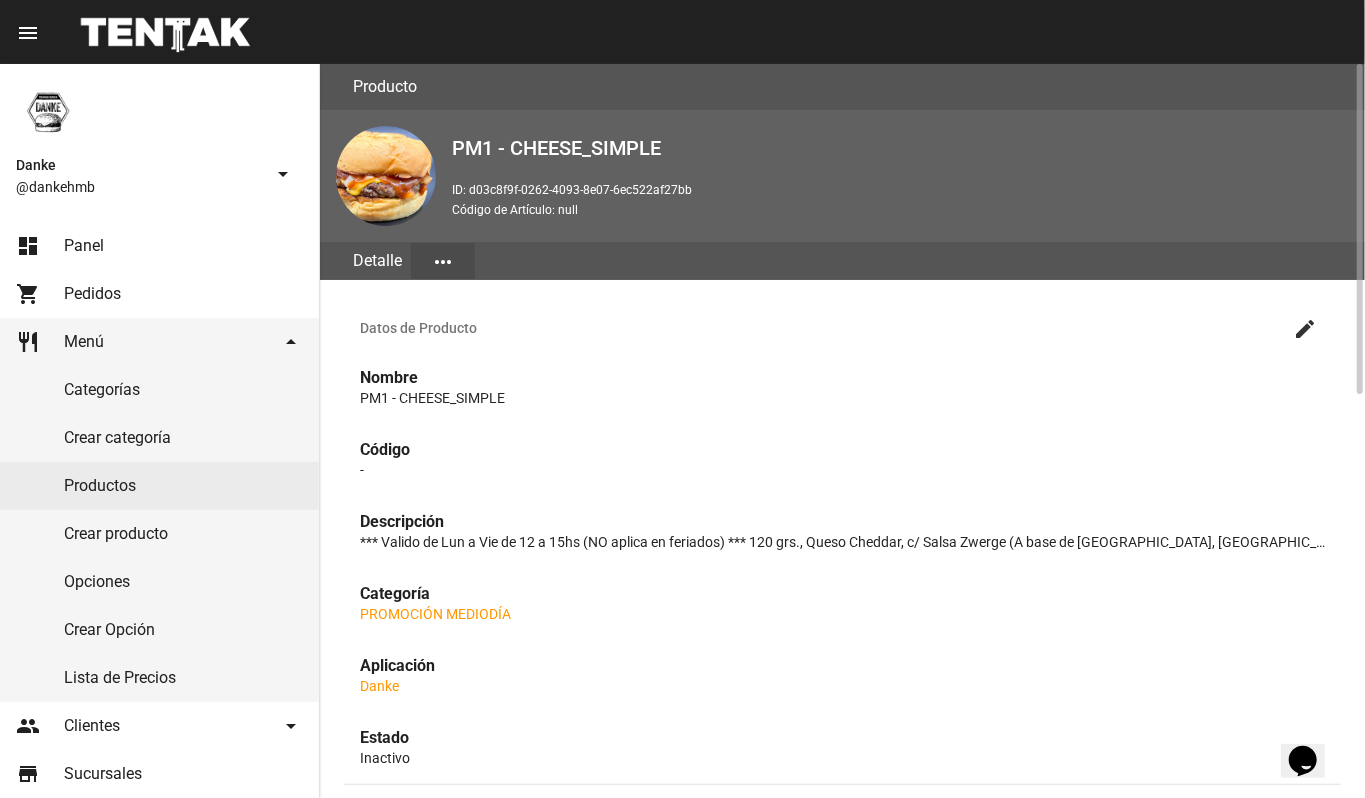 click on "create" 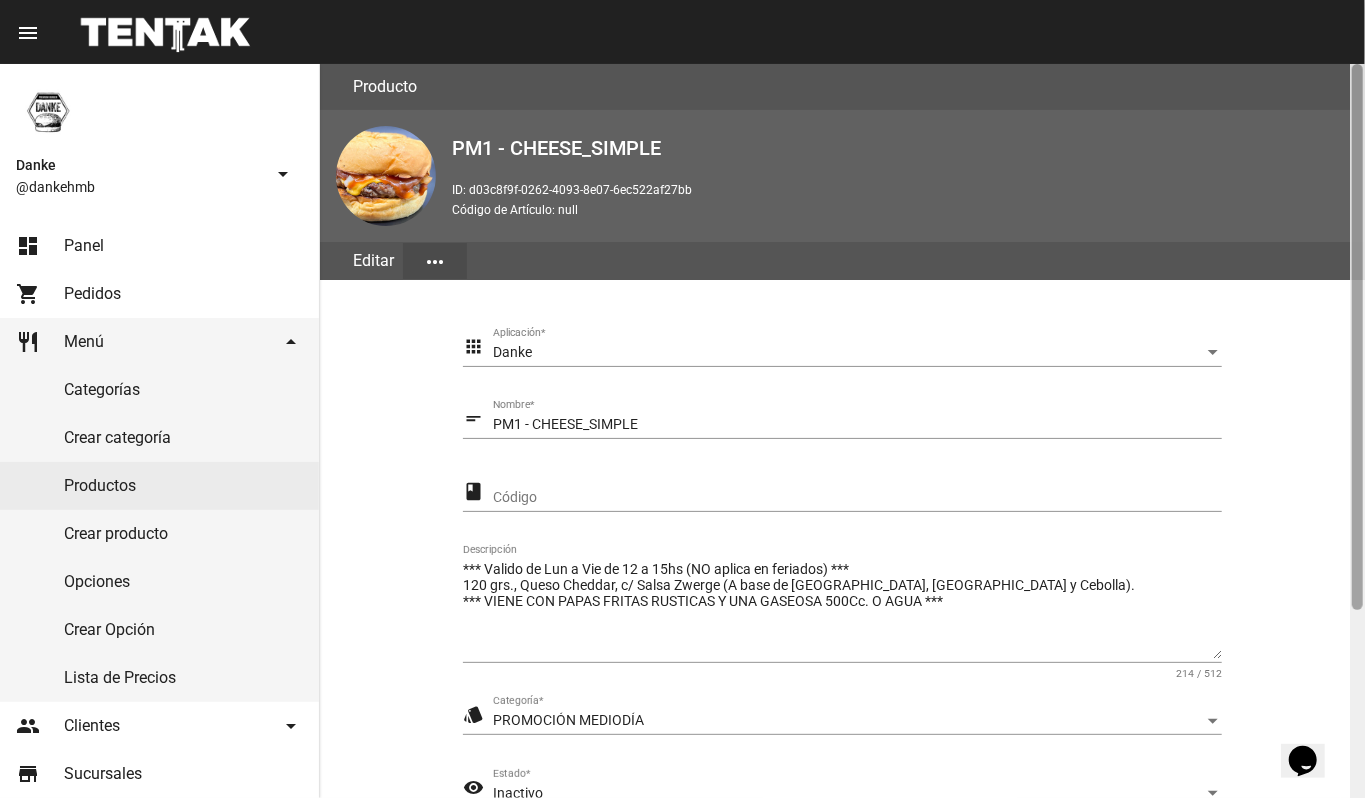 click 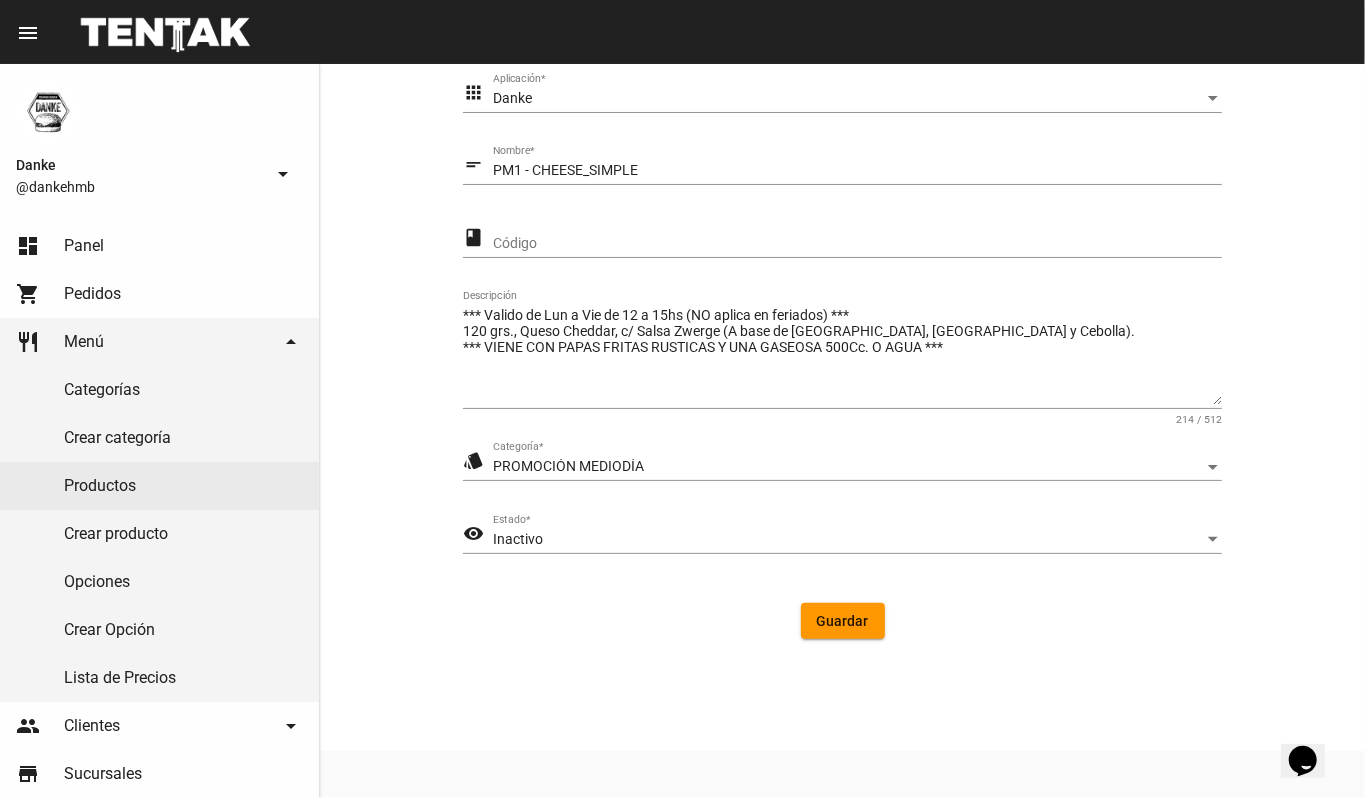 click on "Inactivo Estado  *" 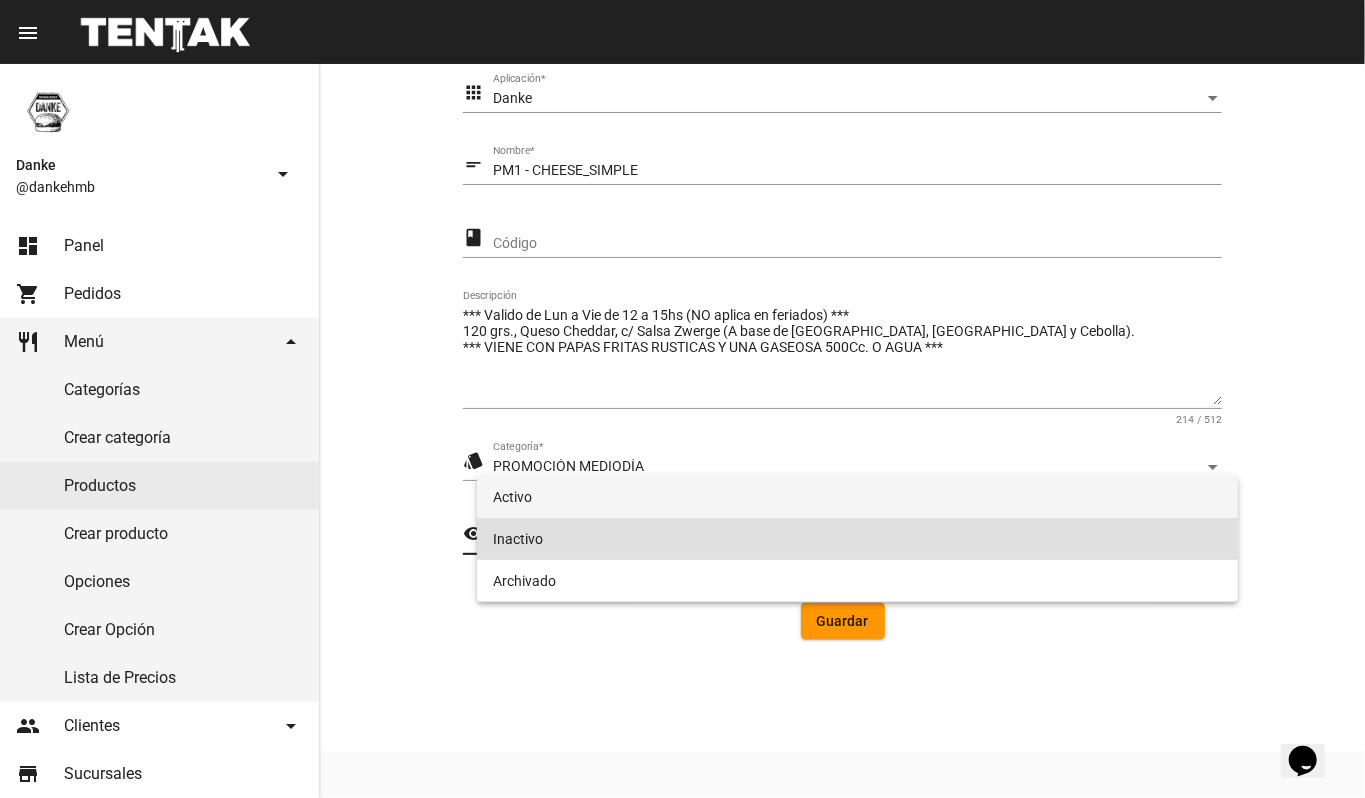 click on "Activo" at bounding box center (858, 497) 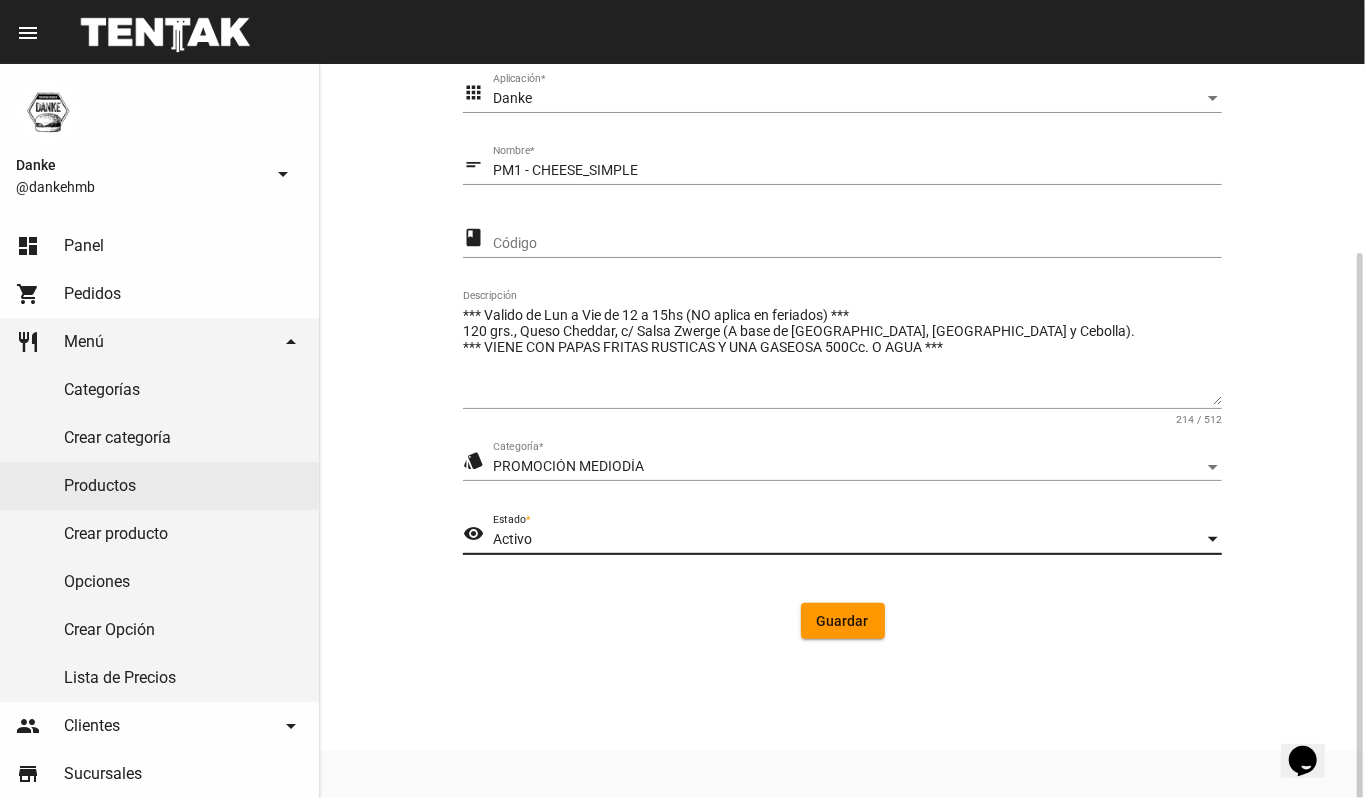 click on "Guardar" 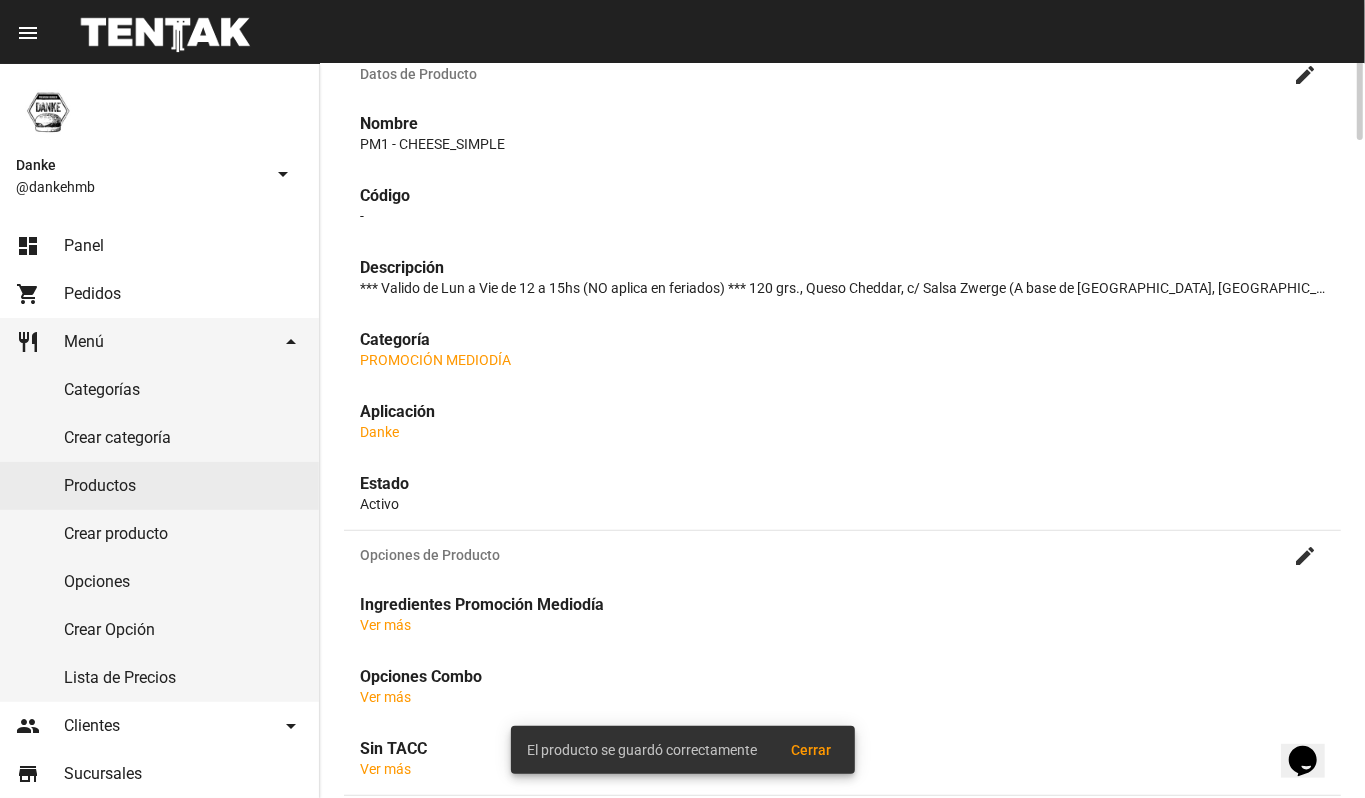 scroll, scrollTop: 0, scrollLeft: 0, axis: both 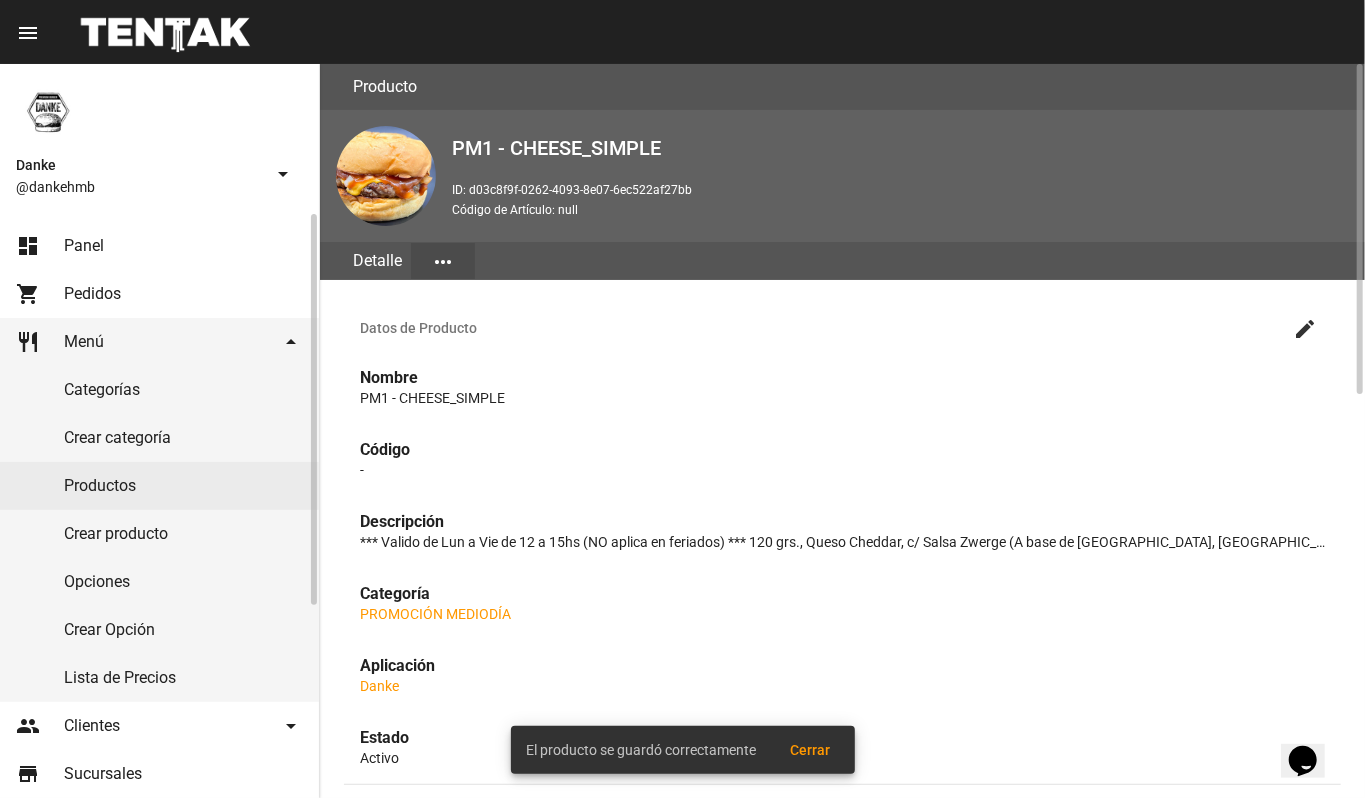click on "Productos" 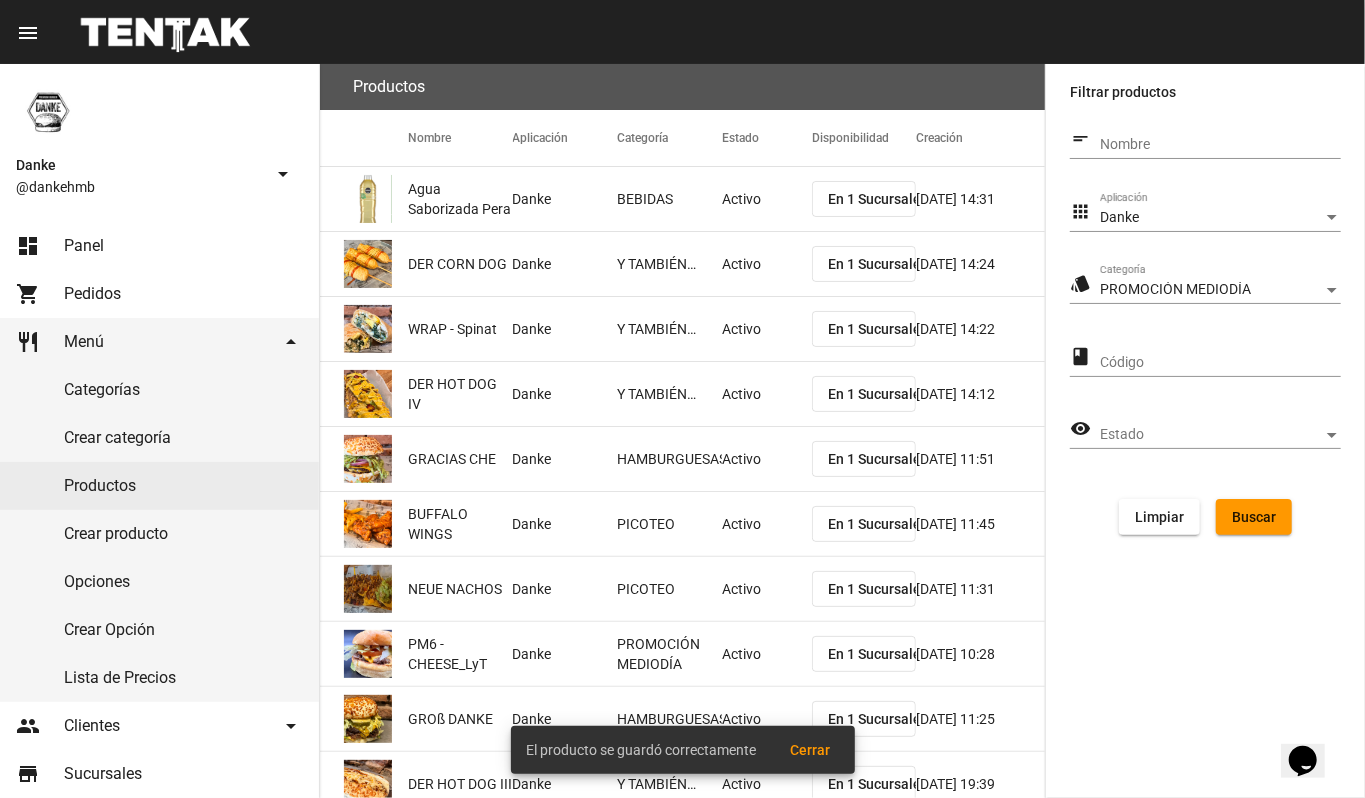 click on "Buscar" 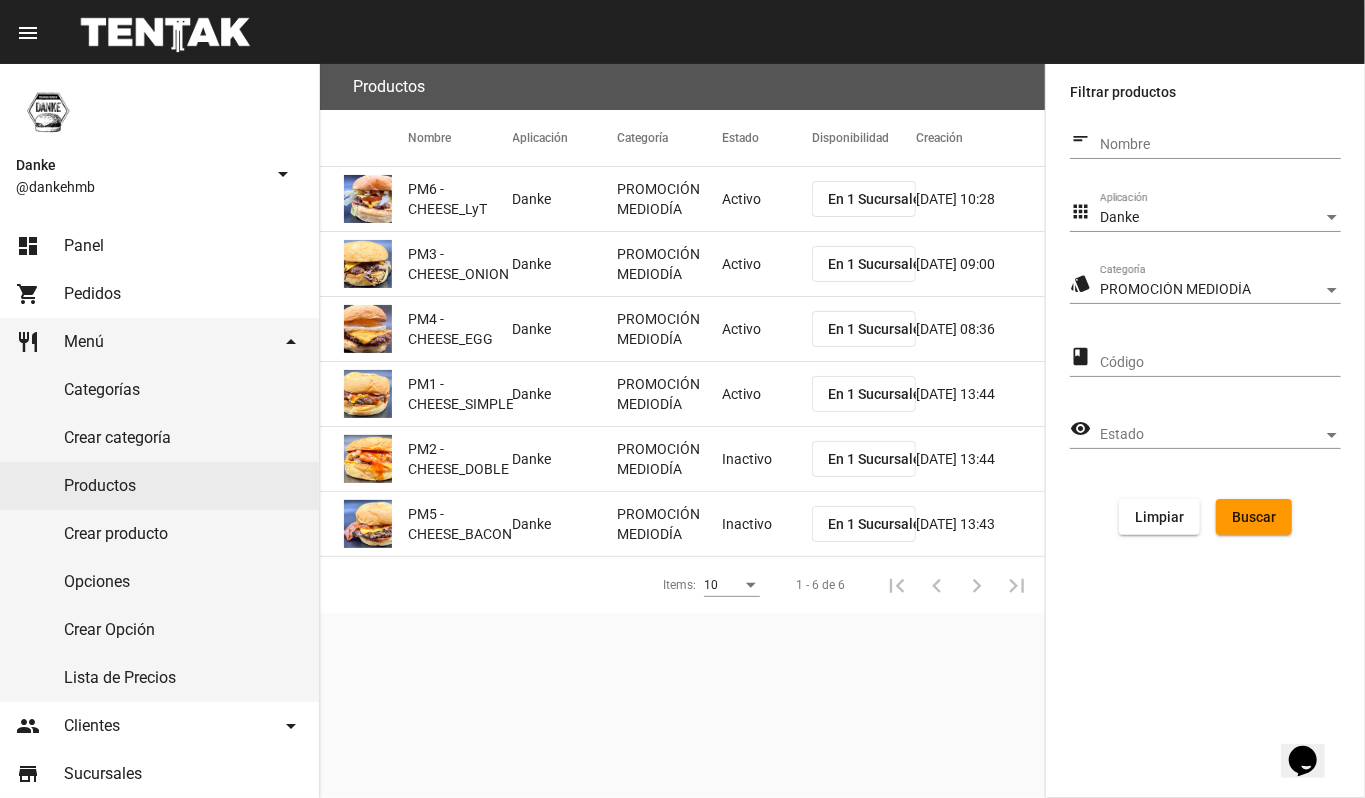 click on "PROMOCIÓN MEDIODÍA" 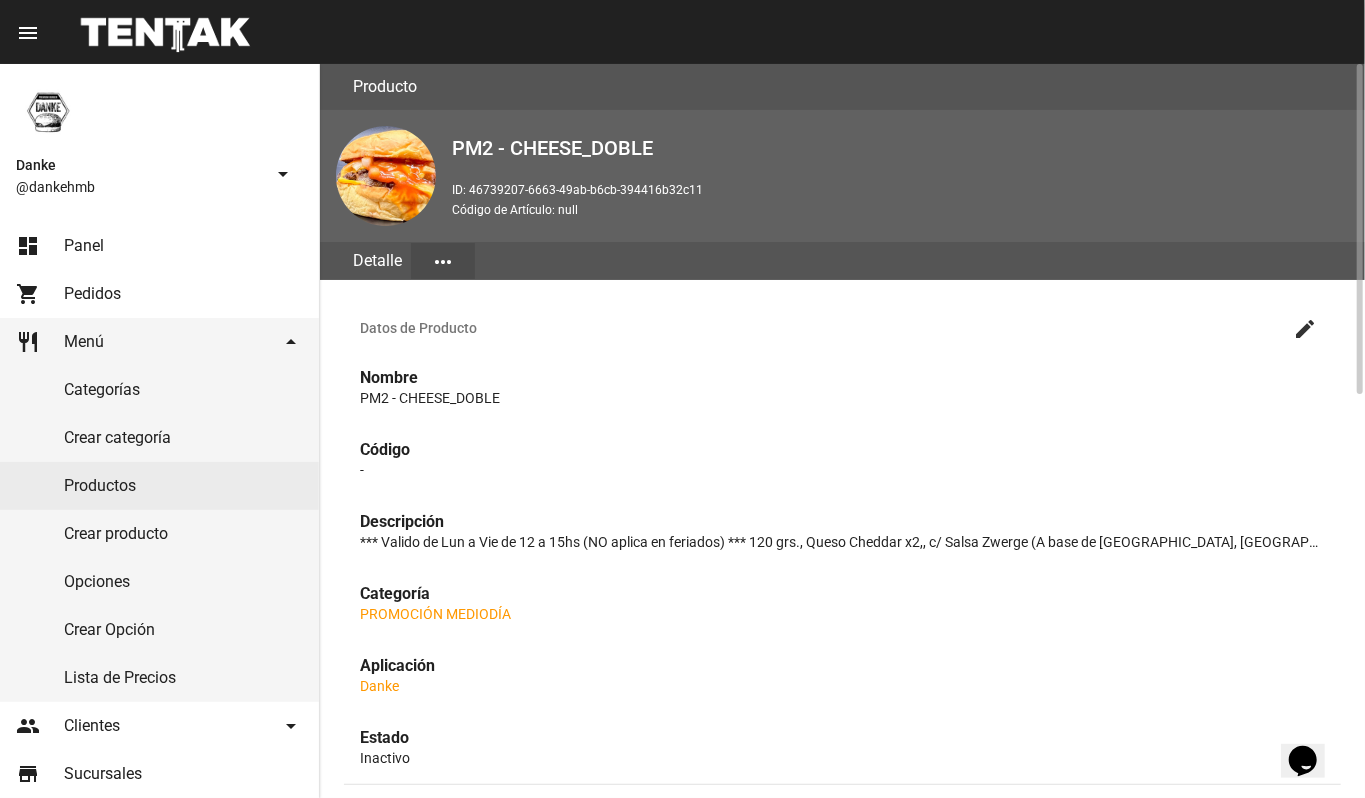click on "create" 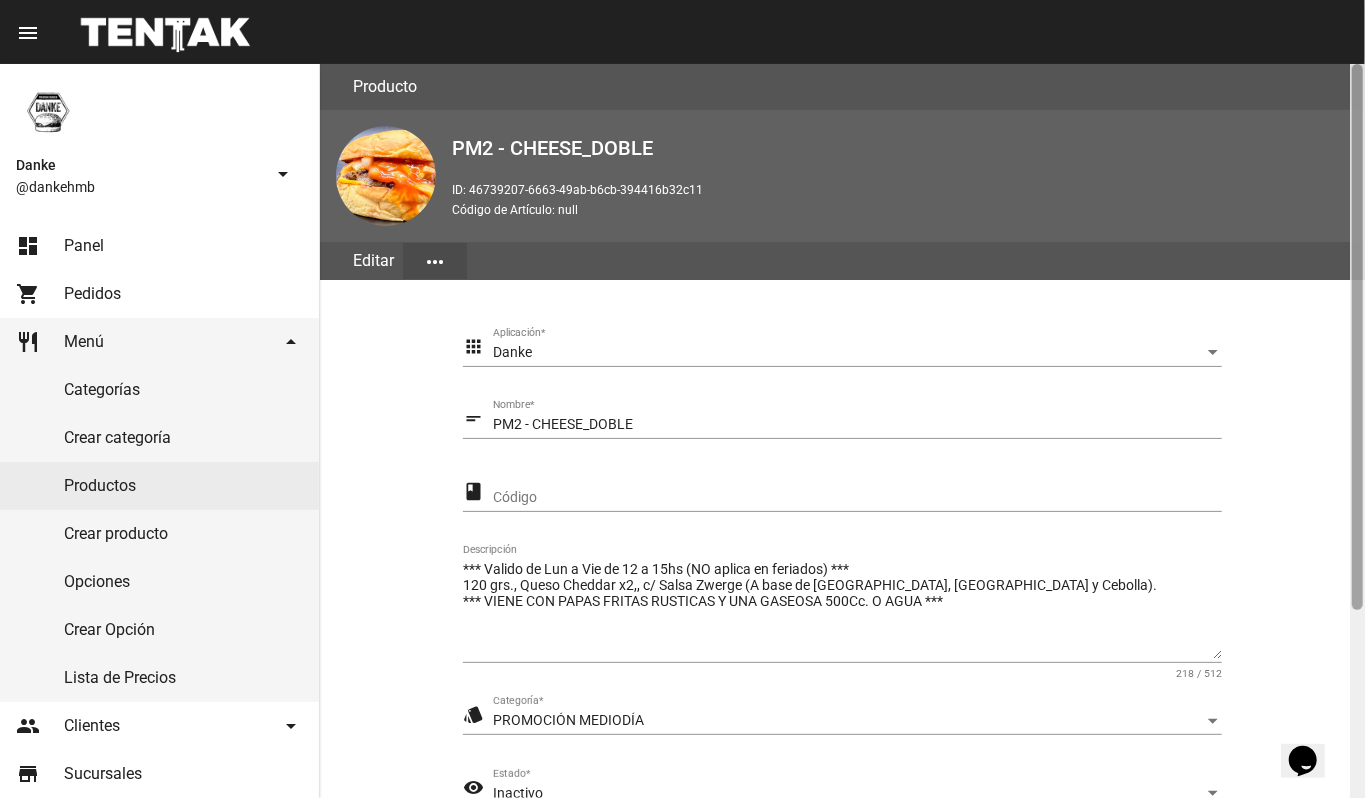 click 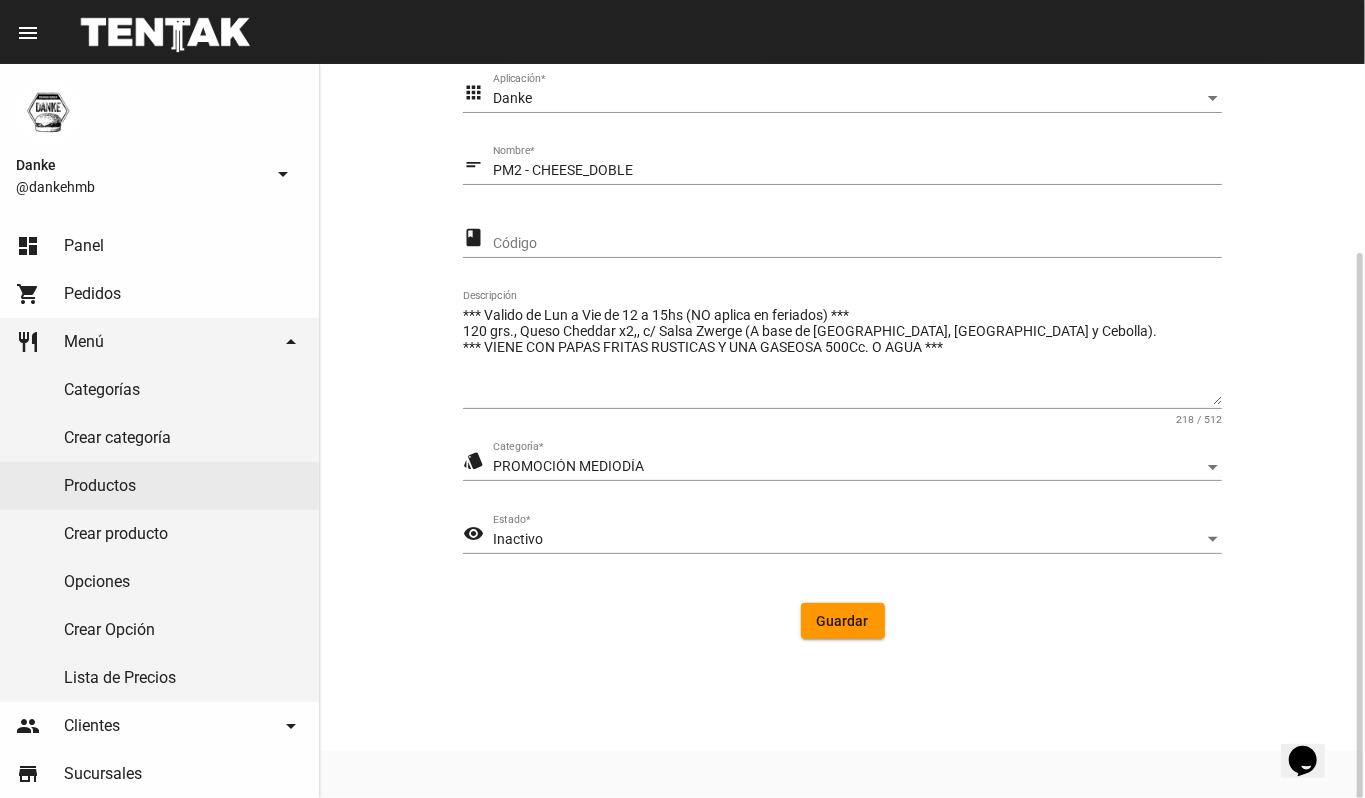 click on "Inactivo" at bounding box center [848, 540] 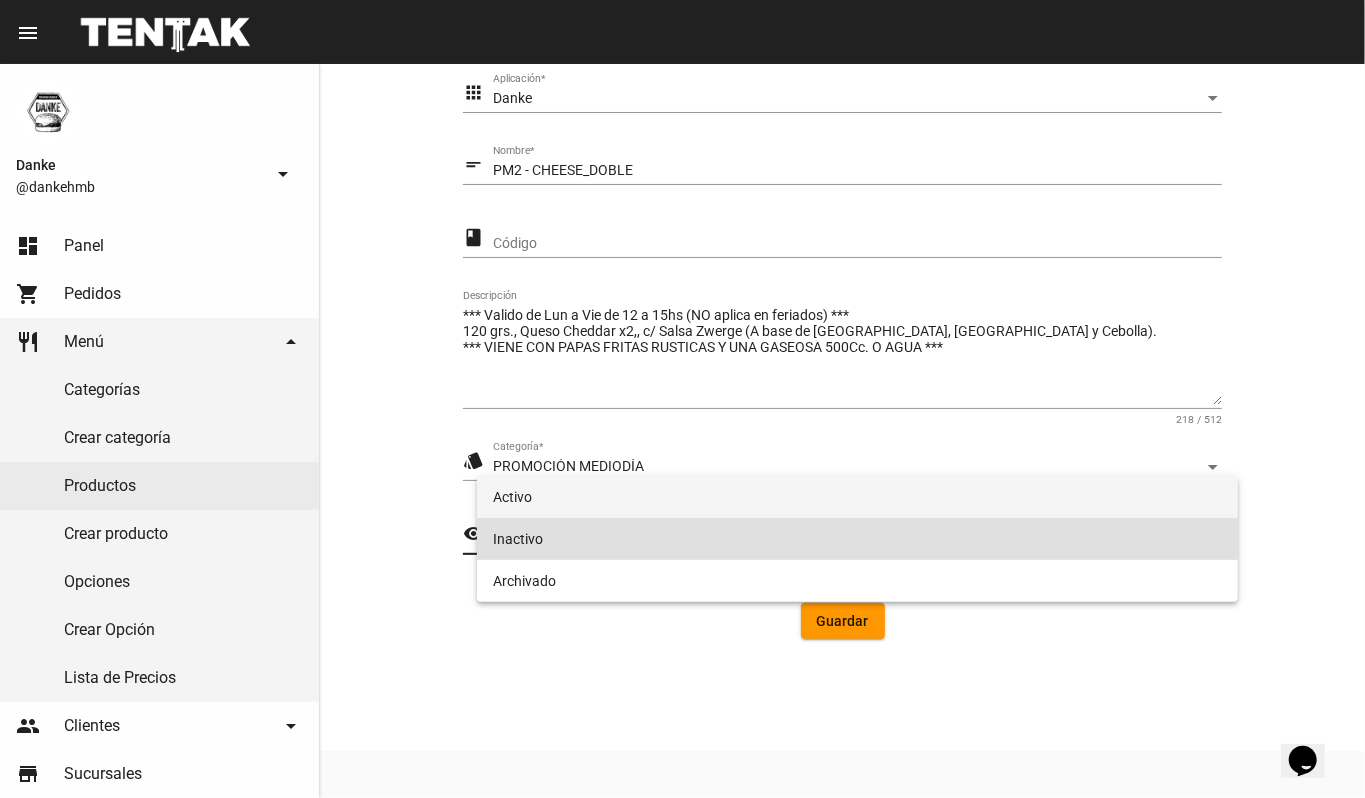click on "Activo" at bounding box center (858, 497) 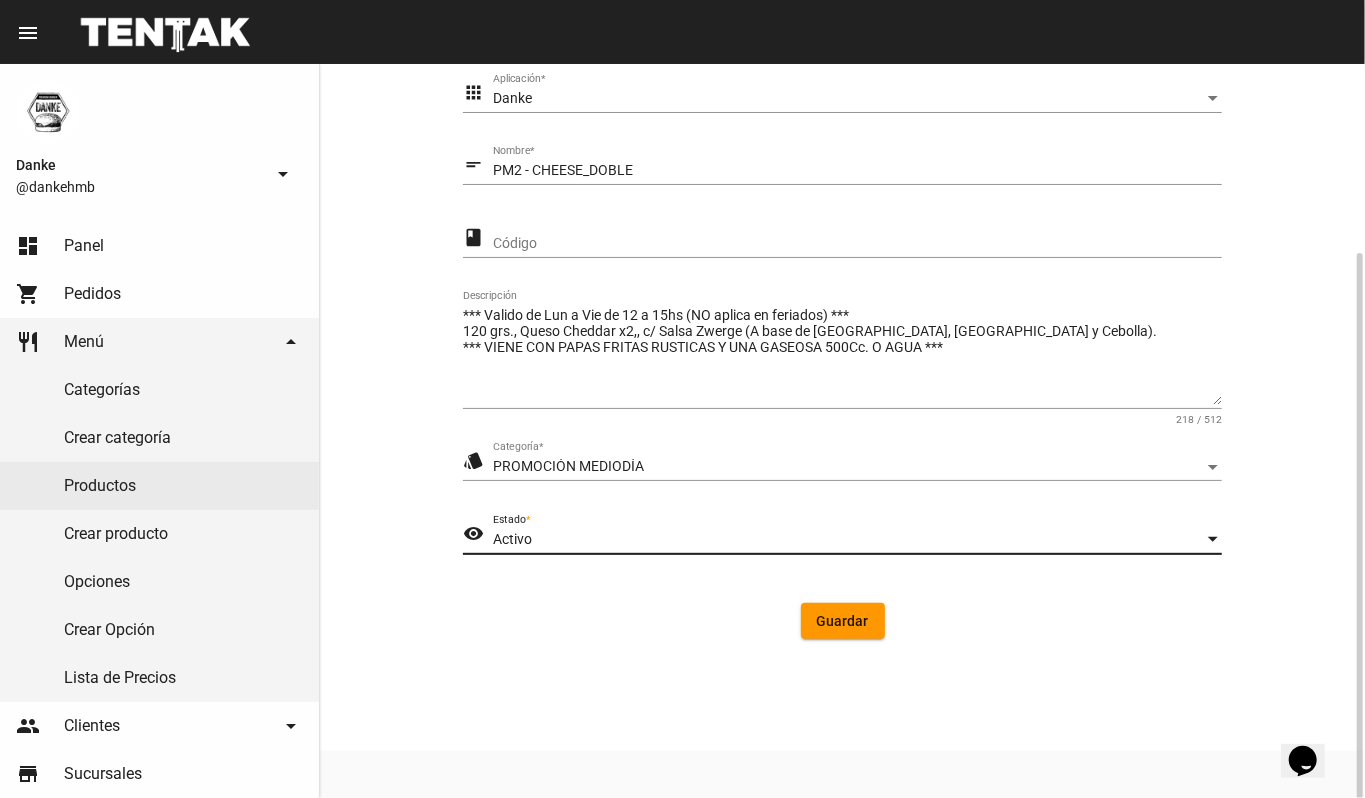 click on "Guardar" 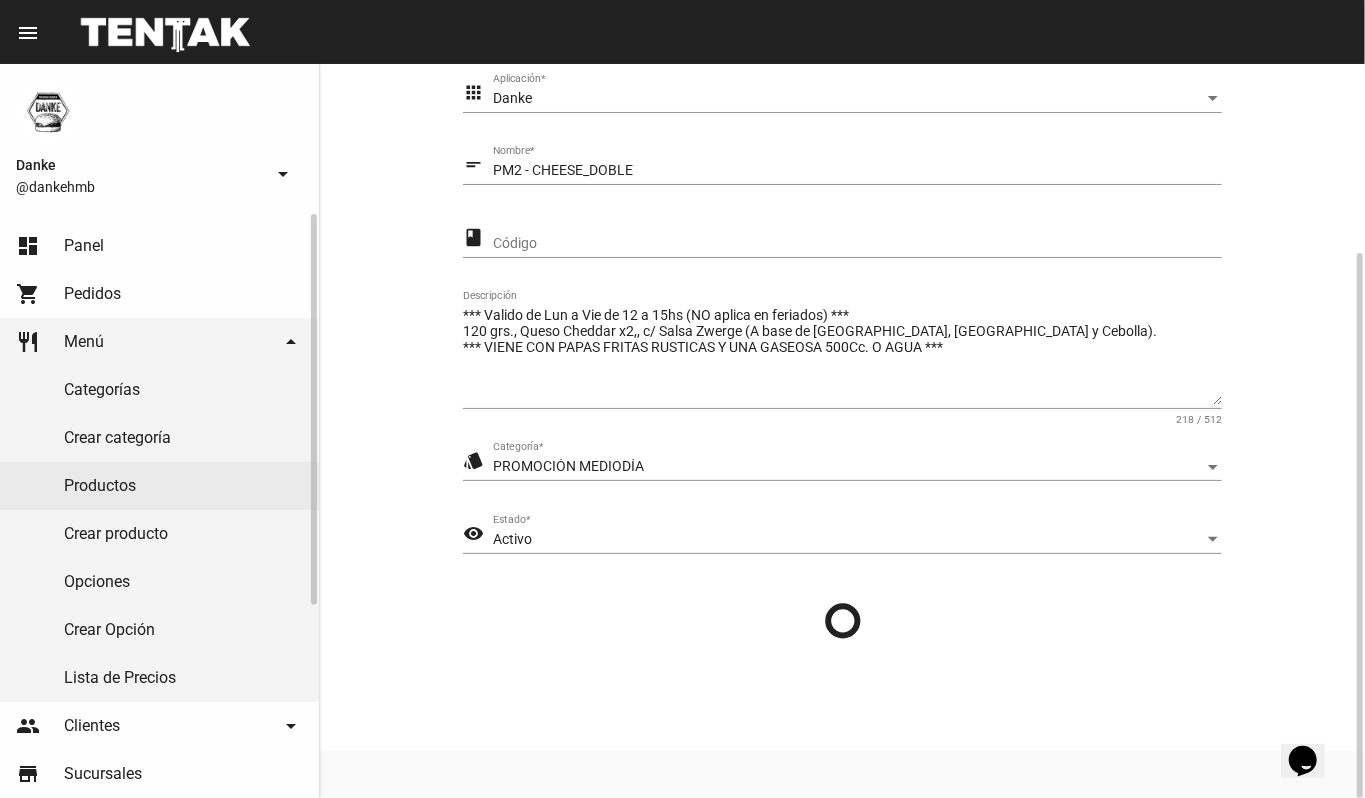 scroll, scrollTop: 0, scrollLeft: 0, axis: both 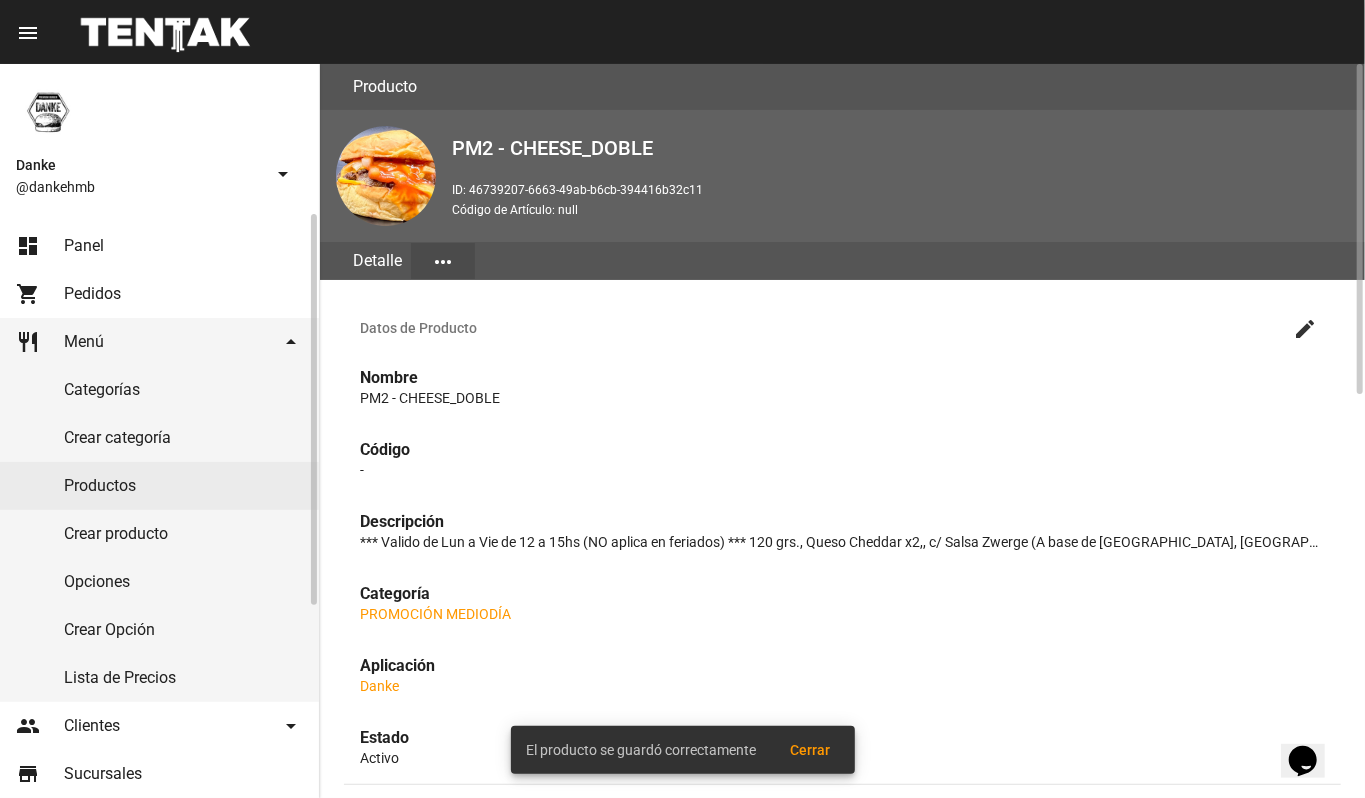 click on "Productos" 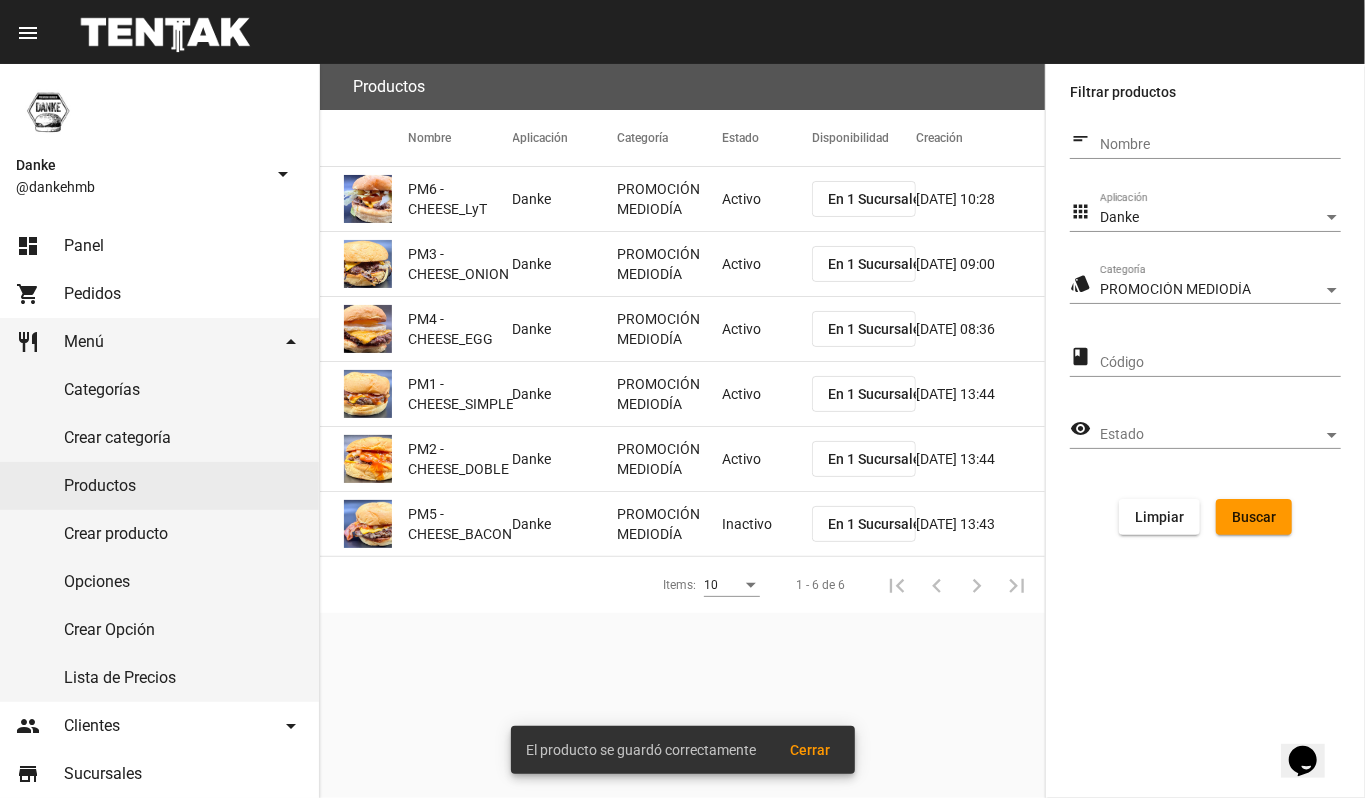 click on "Inactivo" 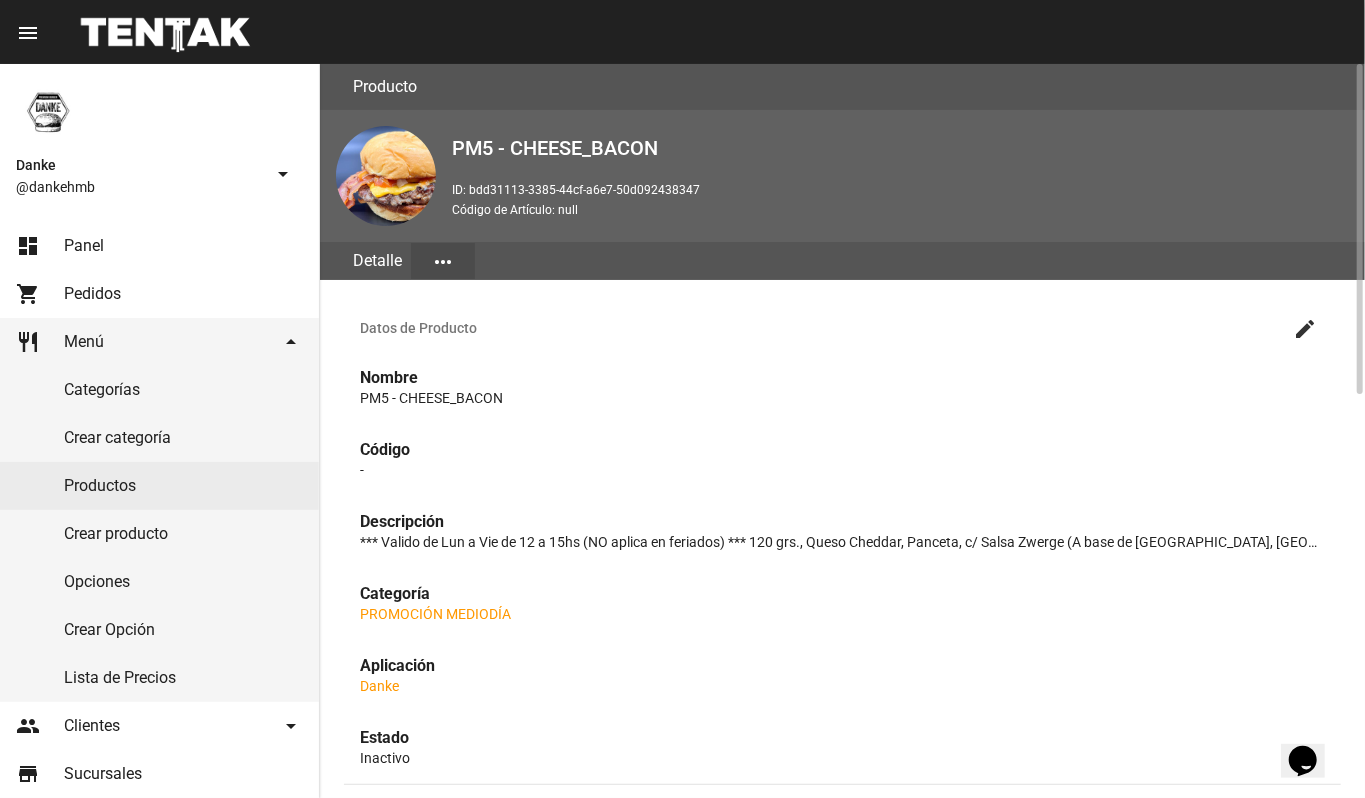 click on "create" 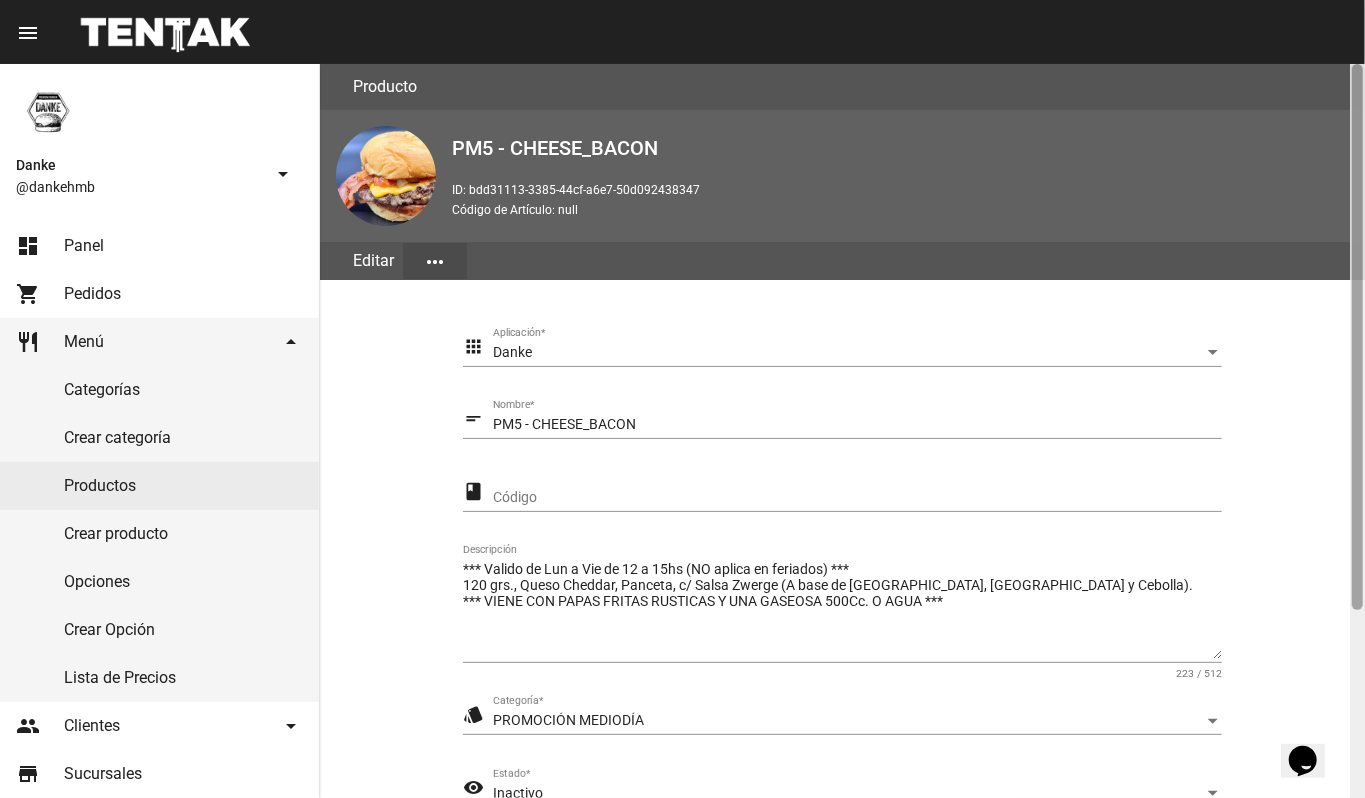 click 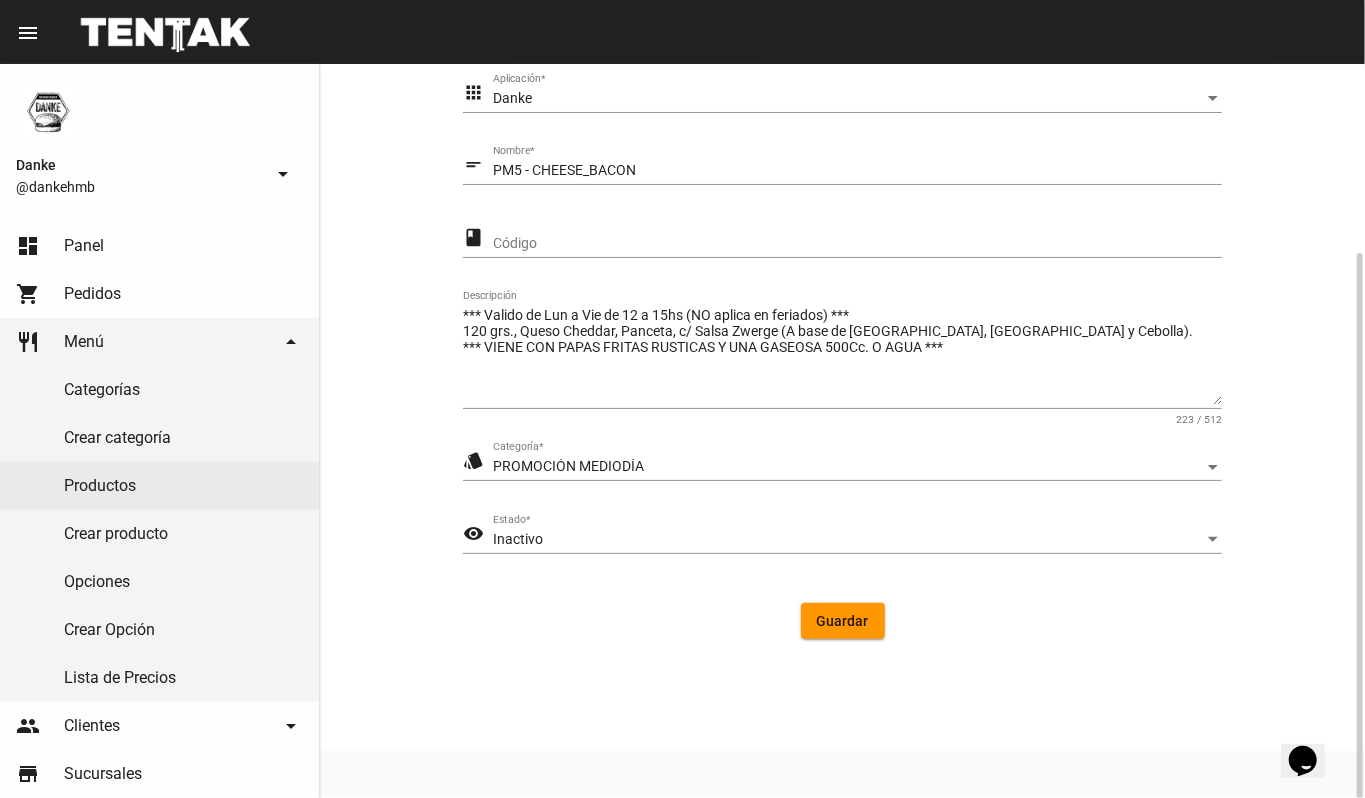 click on "Inactivo" at bounding box center [848, 540] 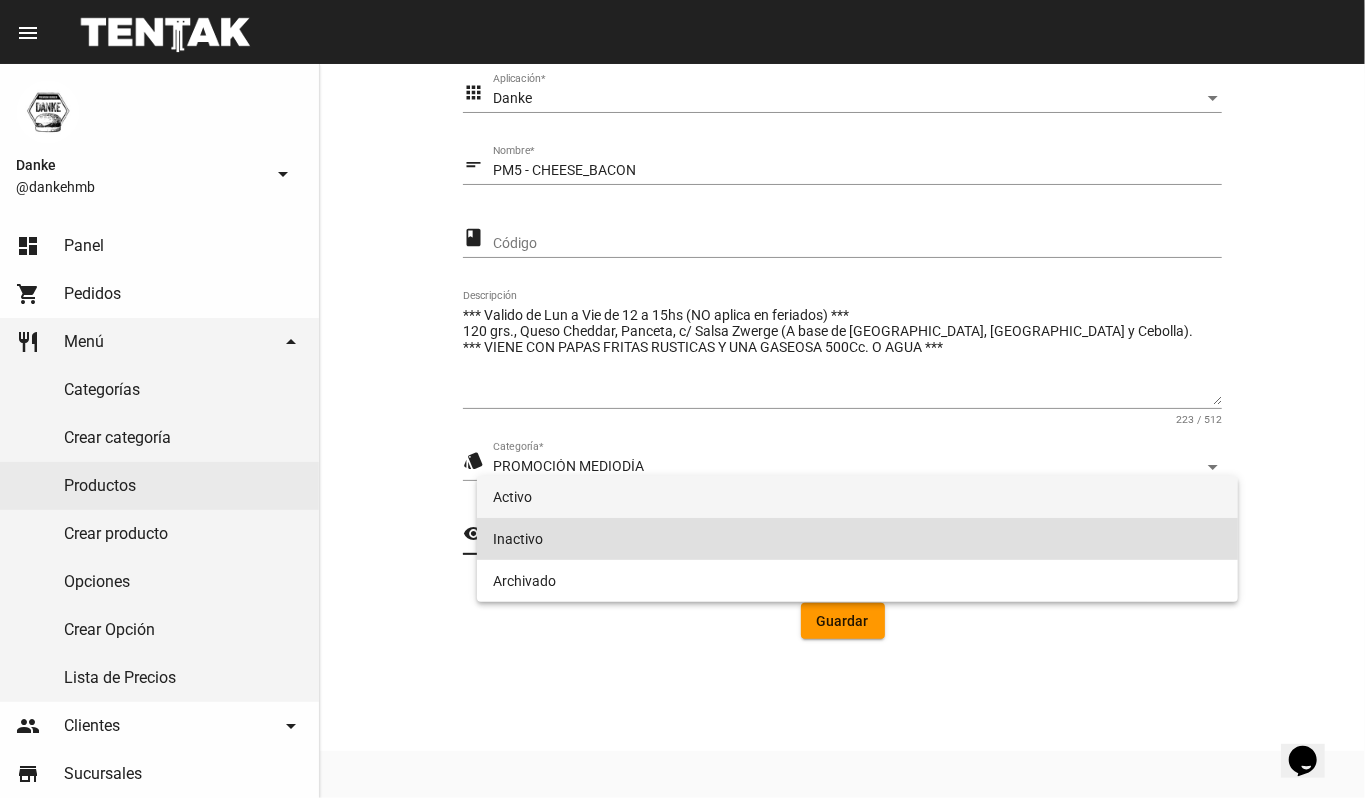 click on "Activo" at bounding box center (858, 497) 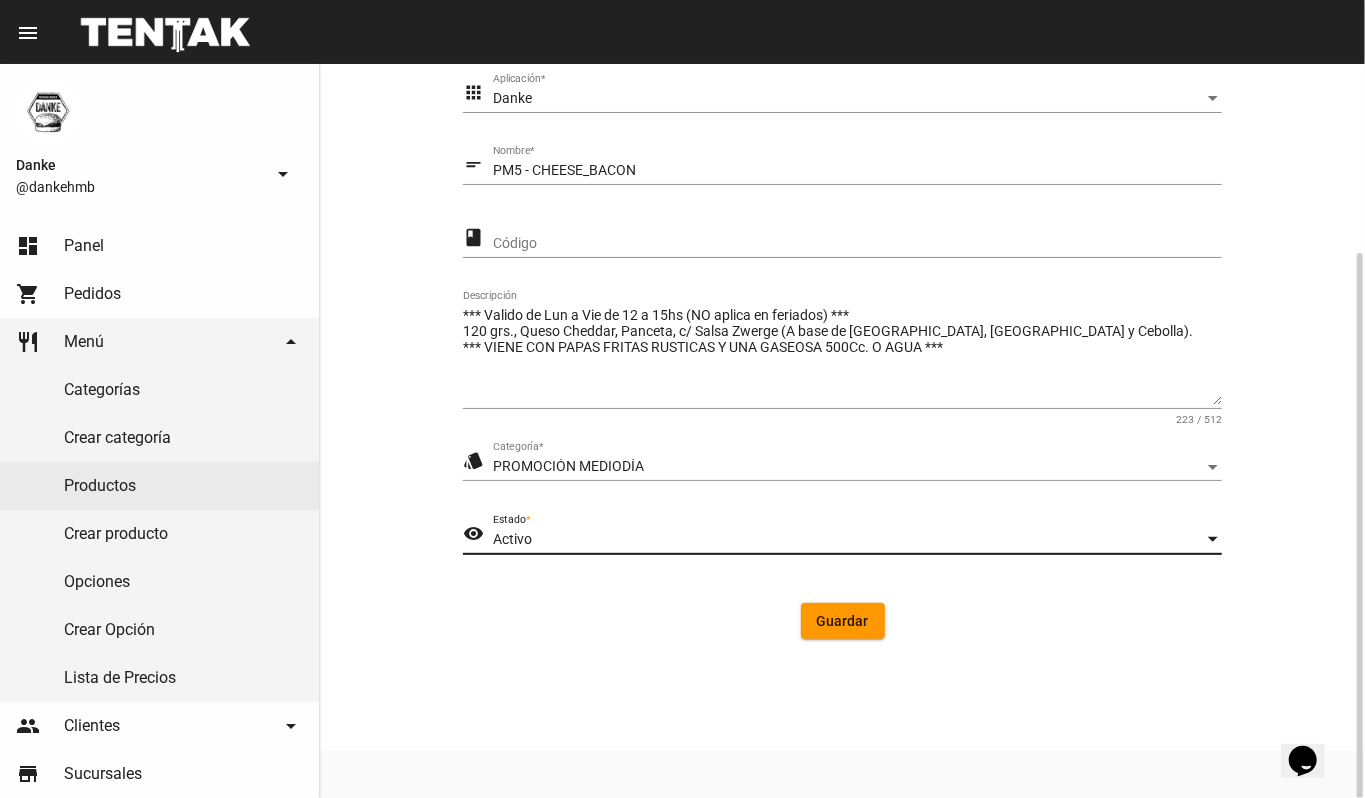 click on "Guardar" 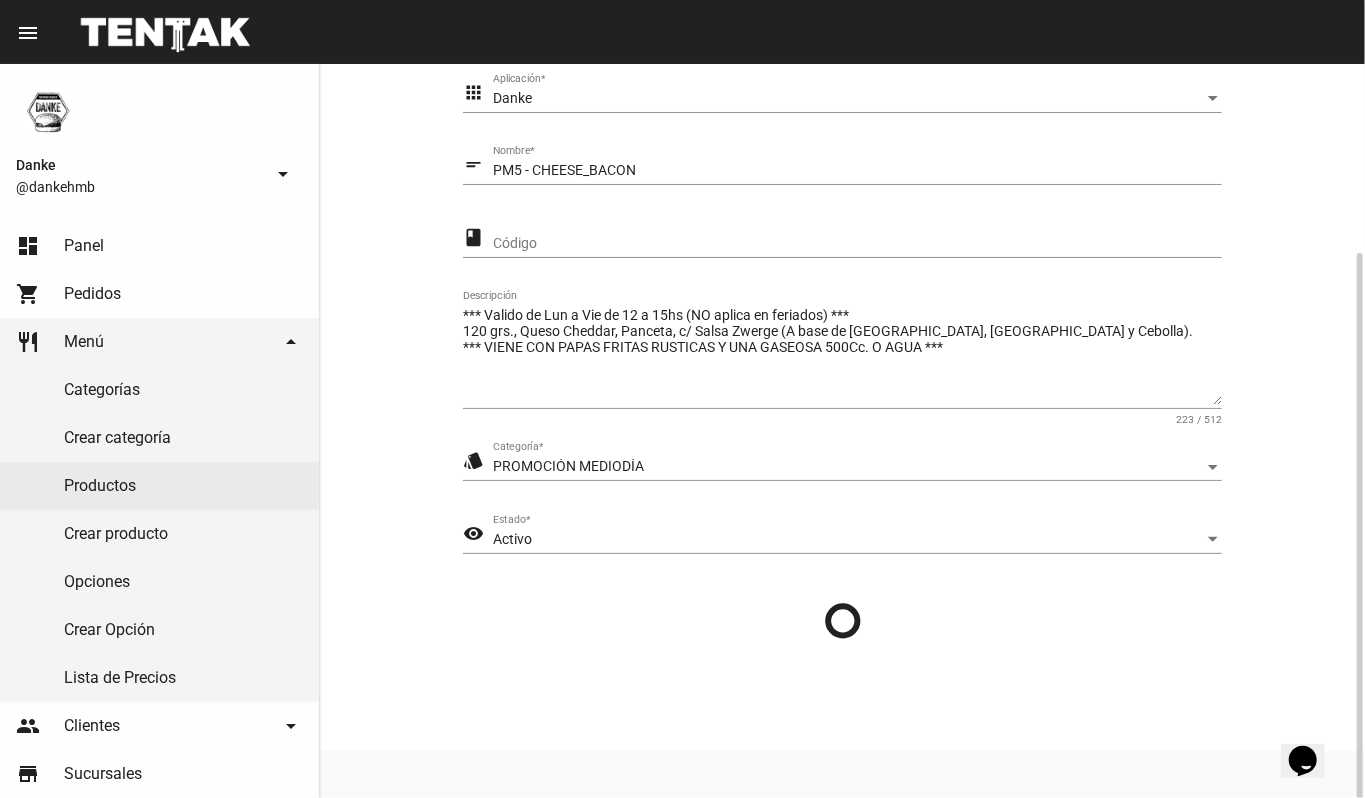scroll, scrollTop: 0, scrollLeft: 0, axis: both 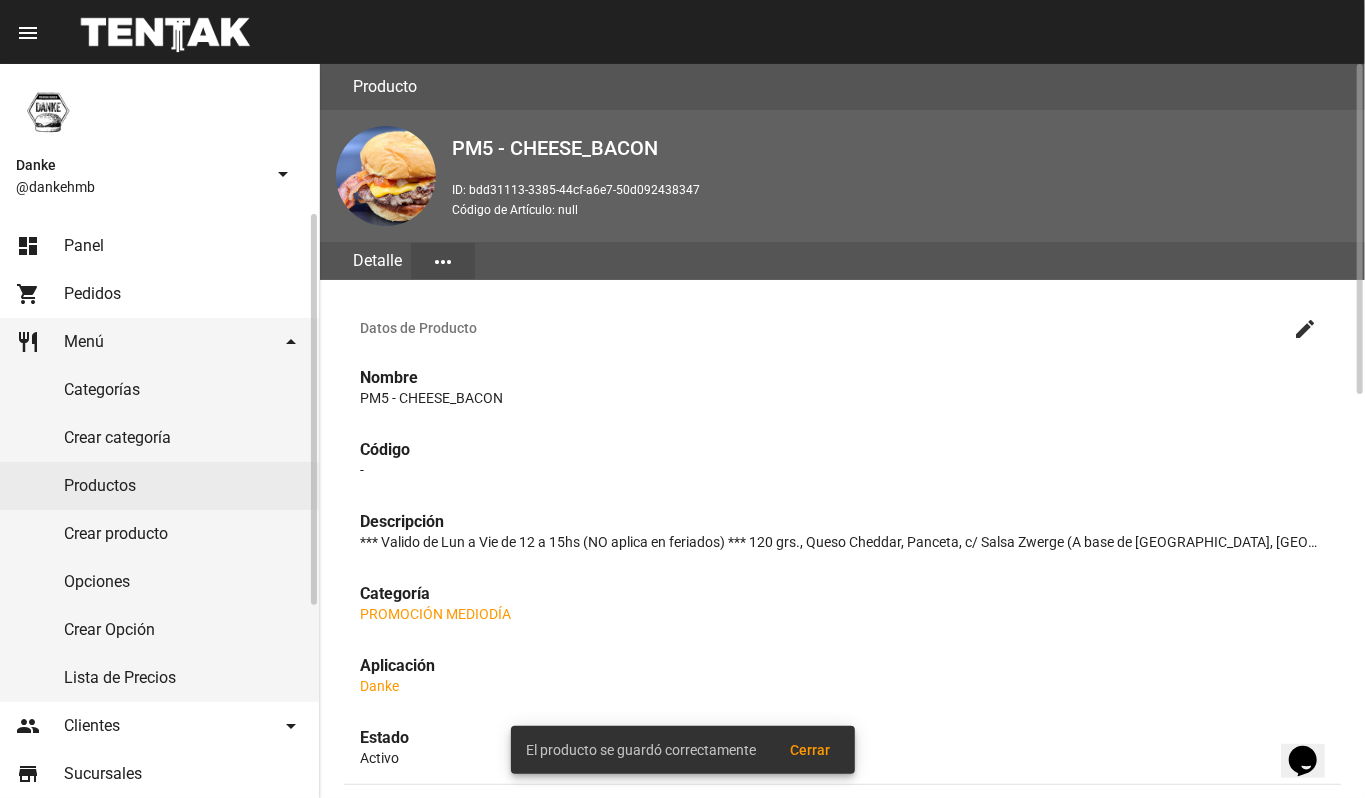 click on "dashboard Panel" 